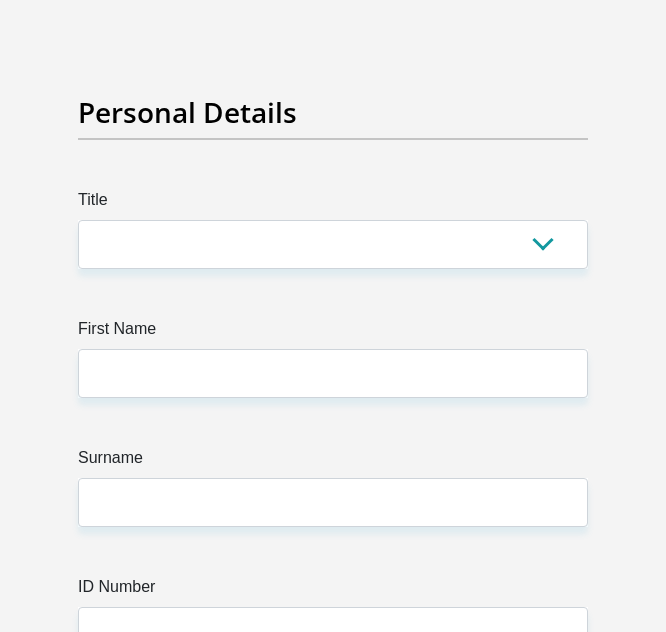 scroll, scrollTop: 200, scrollLeft: 0, axis: vertical 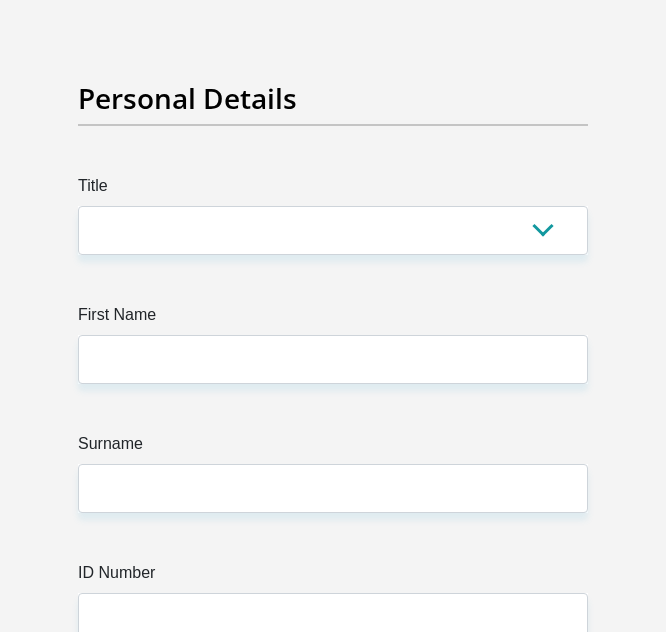 click on "Personal Details" at bounding box center [333, 99] 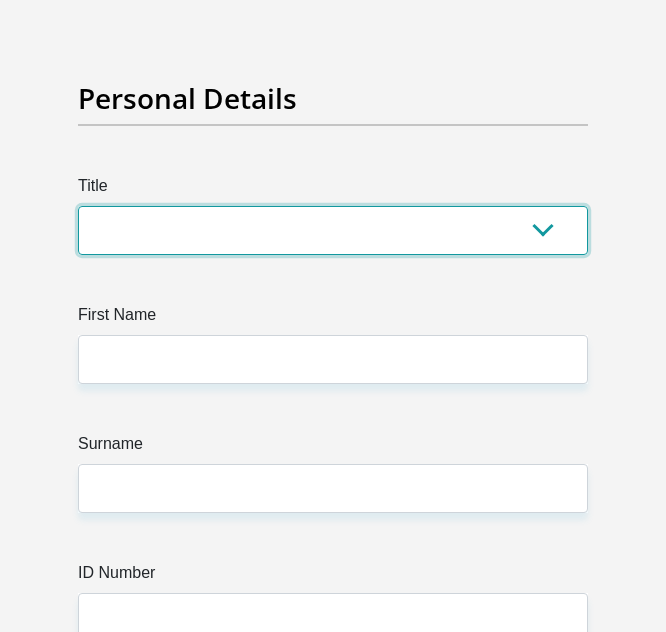 click on "Mr
Ms
Mrs
Dr
Other" at bounding box center (333, 230) 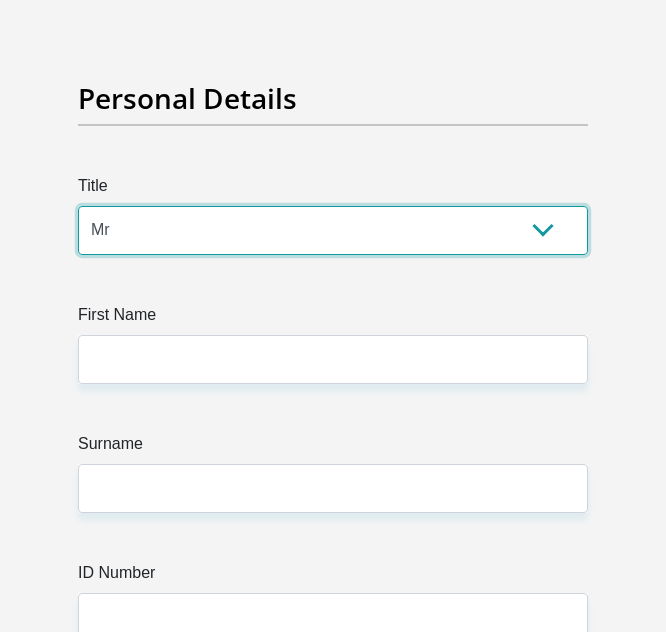 click on "Mr
Ms
Mrs
Dr
Other" at bounding box center [333, 230] 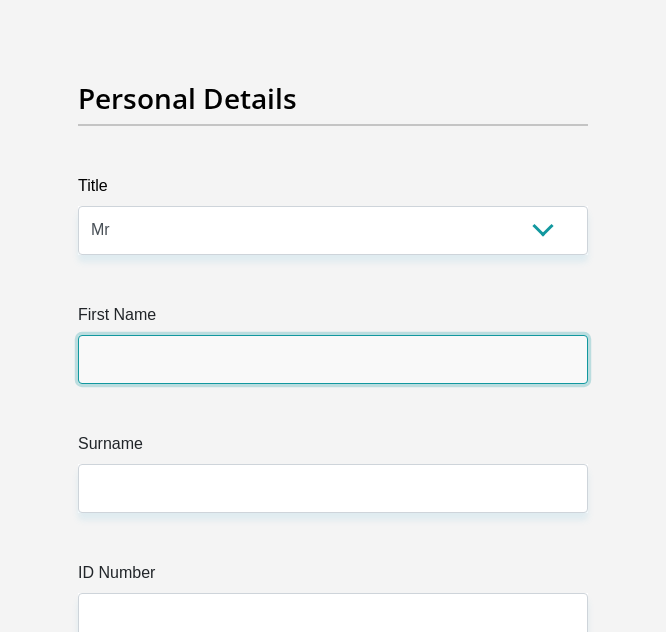 click on "First Name" at bounding box center [333, 359] 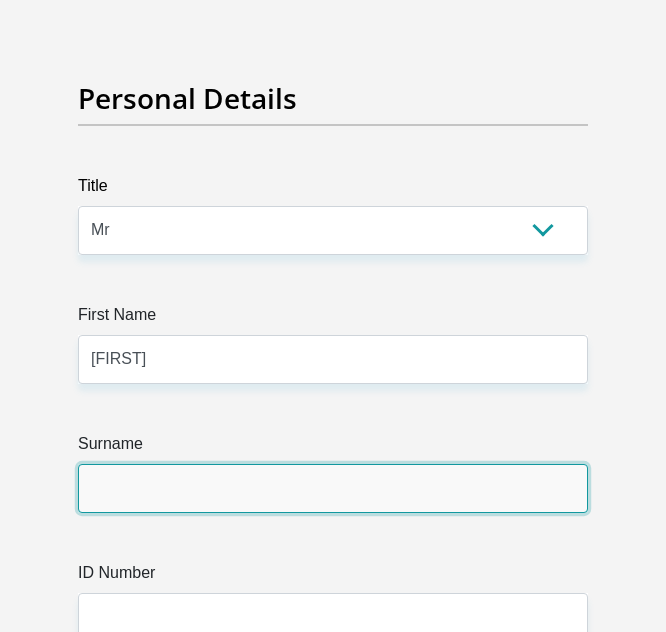 type on "[LAST]" 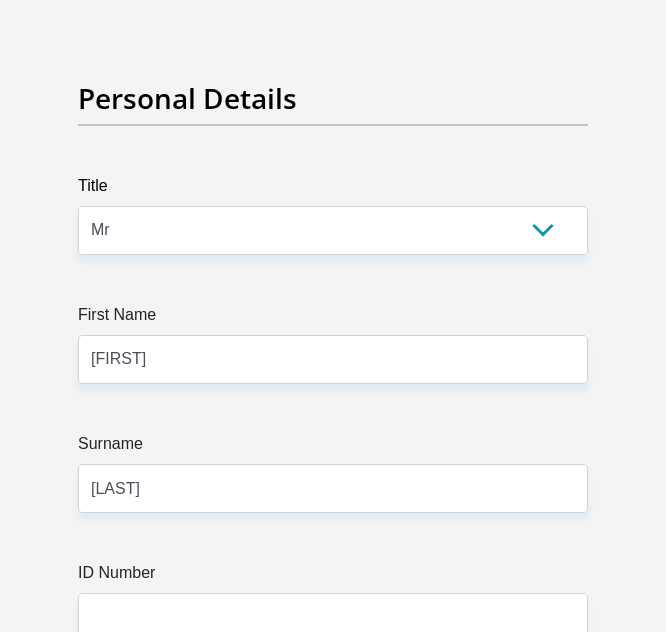 type on "[PHONE]" 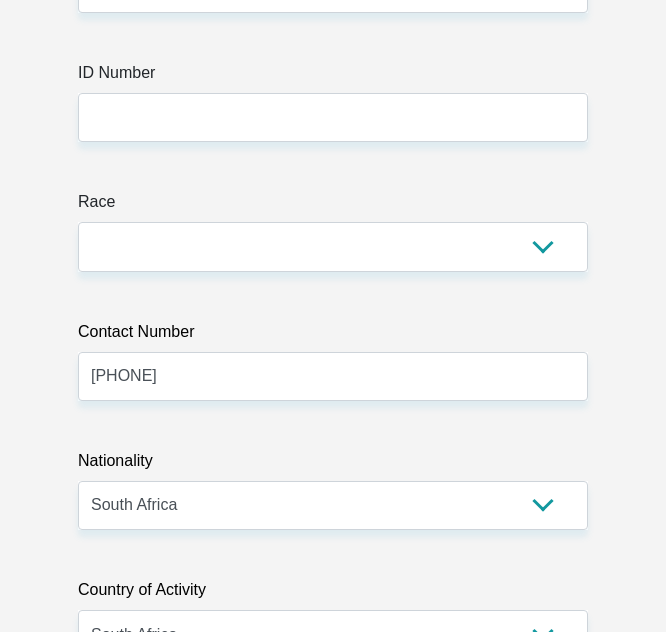 scroll, scrollTop: 500, scrollLeft: 0, axis: vertical 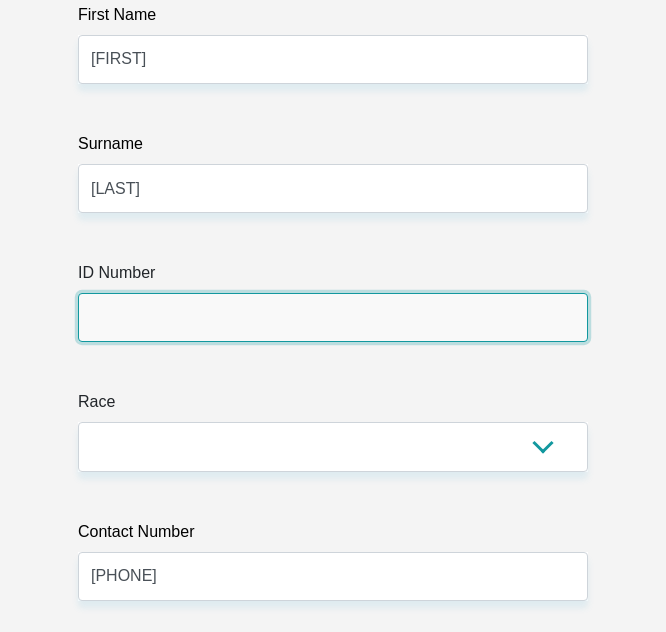 click on "ID Number" at bounding box center (333, 317) 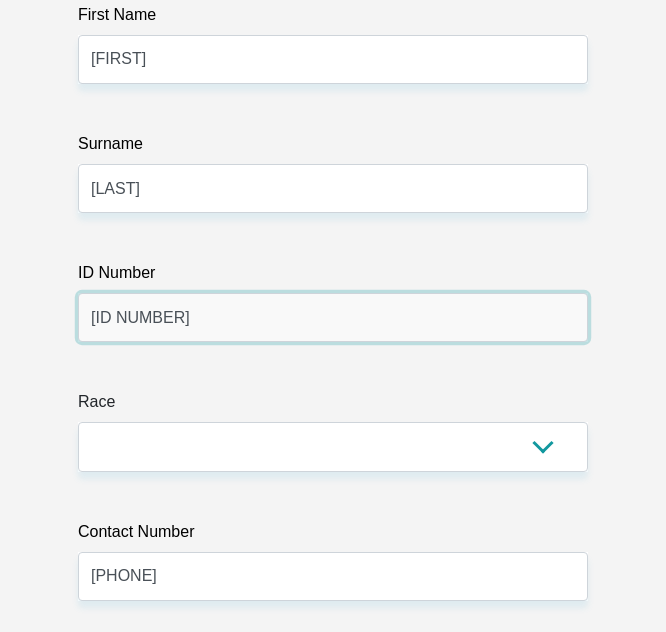 type on "[ID NUMBER]" 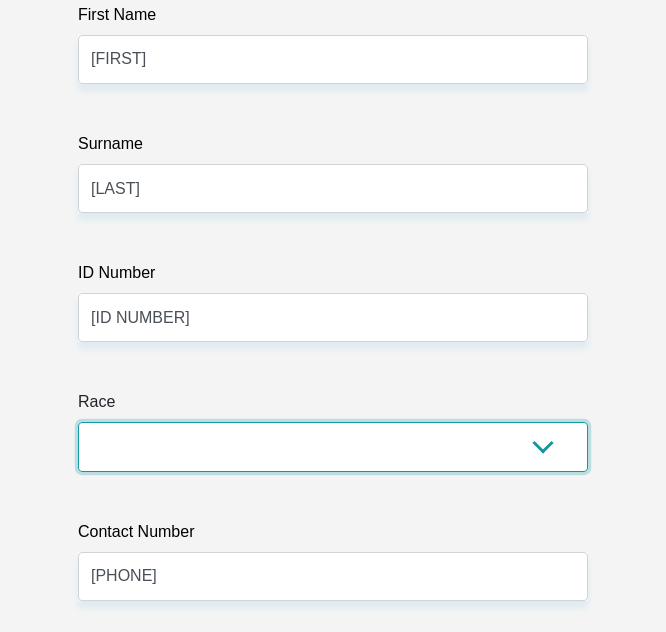click on "Black
Coloured
Indian
White
Other" at bounding box center [333, 446] 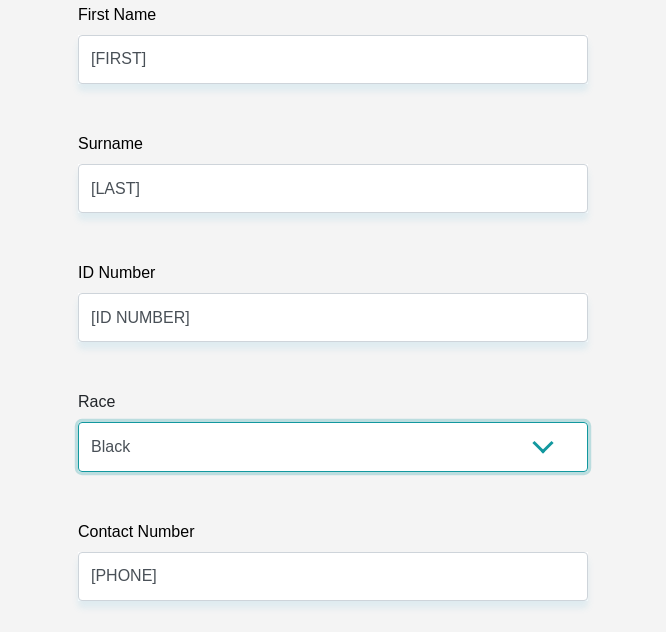 click on "Black
Coloured
Indian
White
Other" at bounding box center (333, 446) 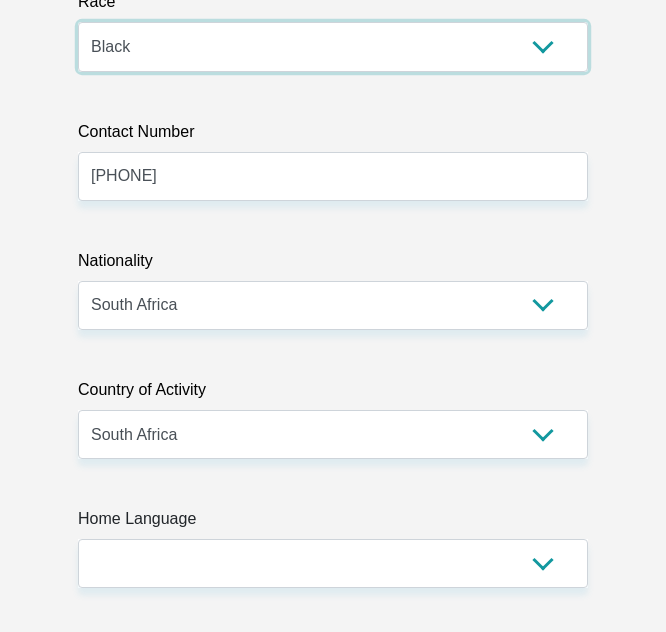 scroll, scrollTop: 1000, scrollLeft: 0, axis: vertical 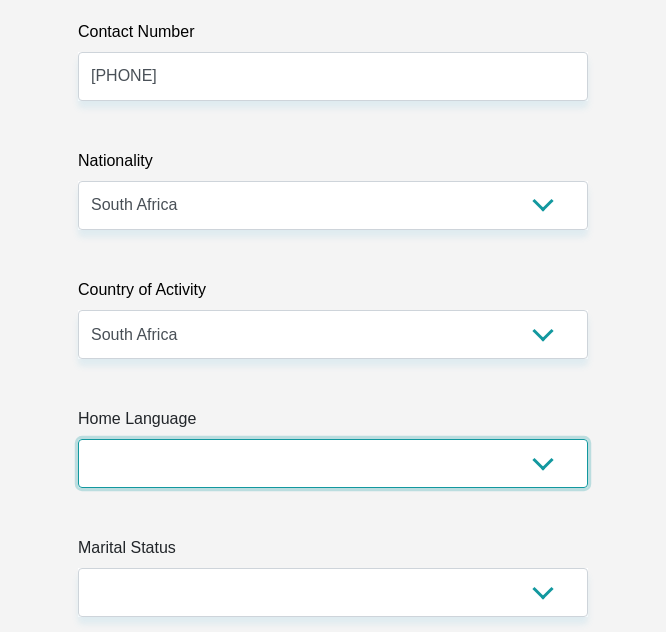 click on "Afrikaans
English
Sepedi
South Ndebele
Southern Sotho
Swati
Tsonga
Tswana
Venda
Xhosa
Zulu
Other" at bounding box center [333, 463] 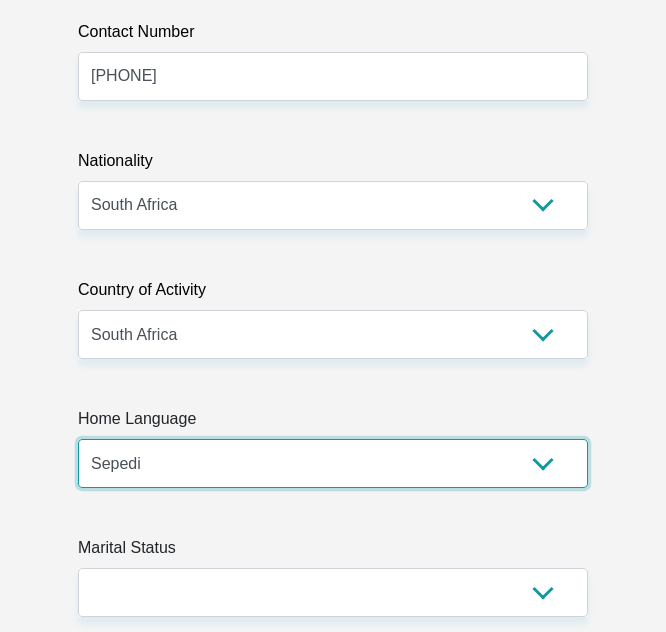 click on "Afrikaans
English
Sepedi
South Ndebele
Southern Sotho
Swati
Tsonga
Tswana
Venda
Xhosa
Zulu
Other" at bounding box center (333, 463) 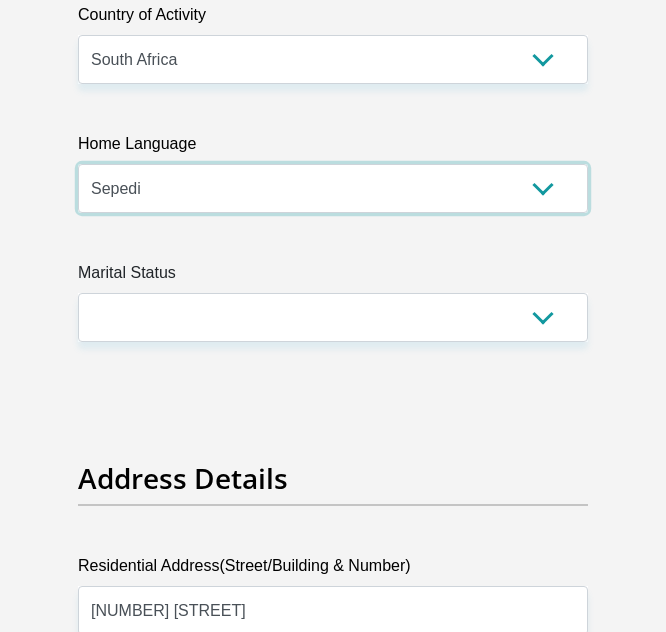 scroll, scrollTop: 1300, scrollLeft: 0, axis: vertical 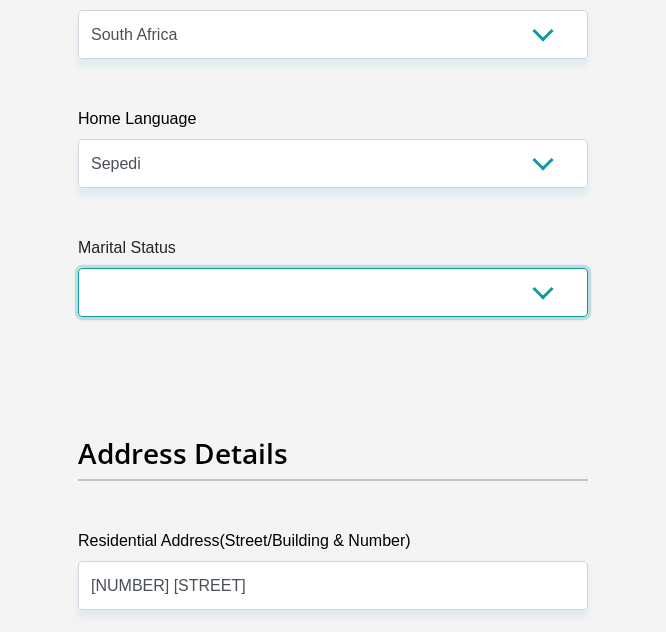 click on "Married ANC
Single
Divorced
Widowed
Married COP or Customary Law" at bounding box center (333, 292) 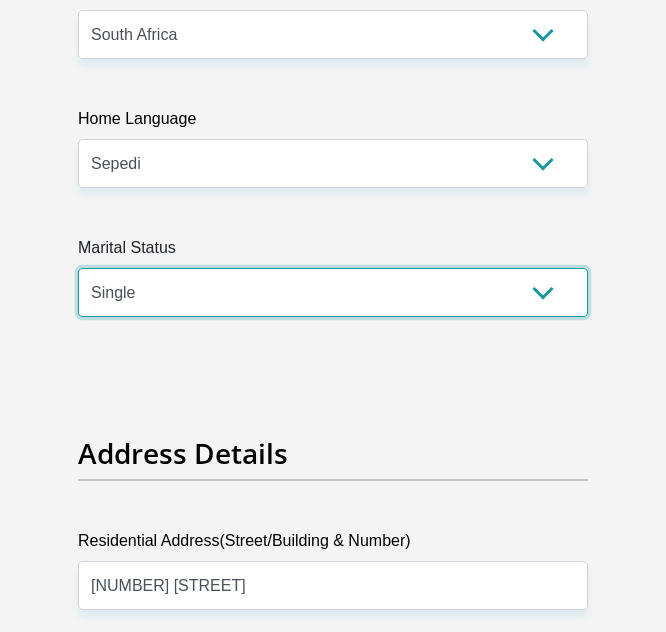 click on "Married ANC
Single
Divorced
Widowed
Married COP or Customary Law" at bounding box center (333, 292) 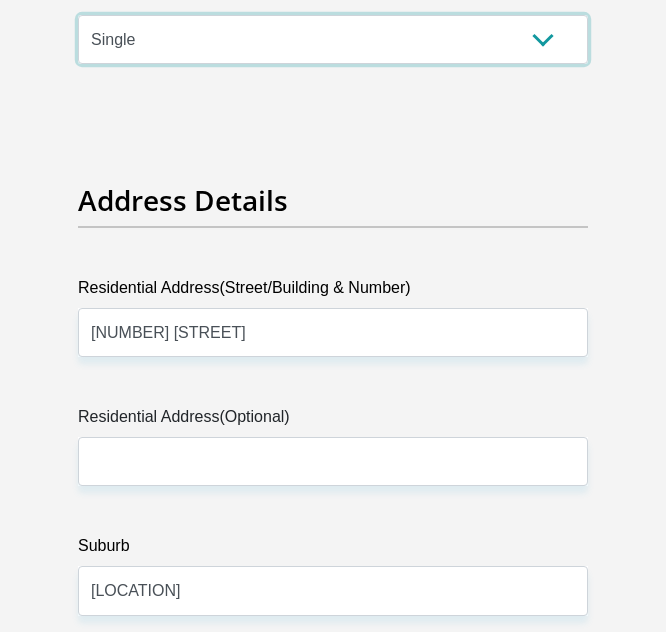 scroll, scrollTop: 1600, scrollLeft: 0, axis: vertical 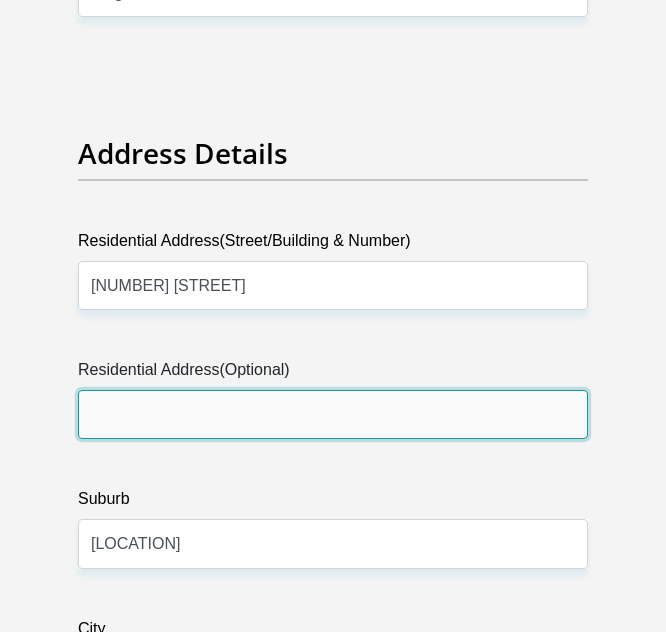 click on "Residential Address(Optional)" at bounding box center (333, 414) 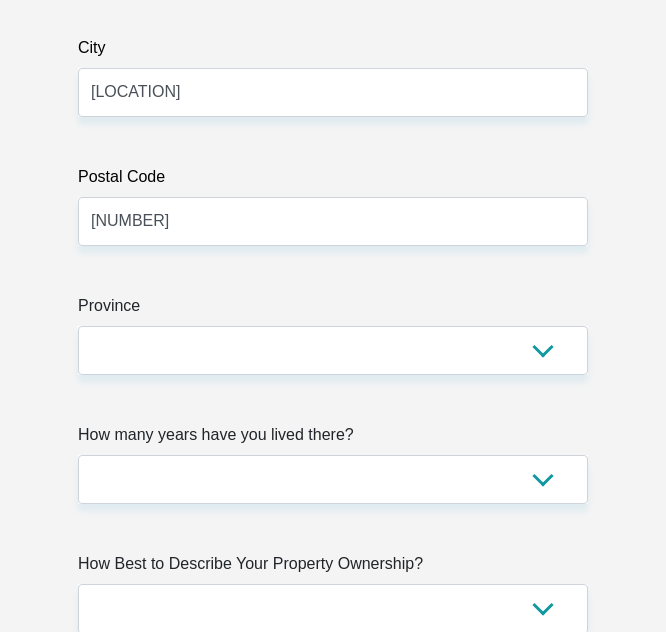 scroll, scrollTop: 2300, scrollLeft: 0, axis: vertical 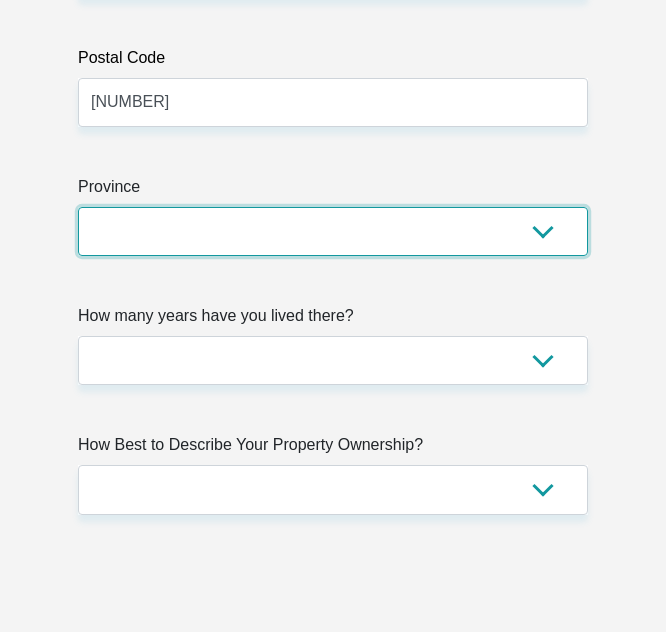 click on "Eastern Cape
Free State
Gauteng
KwaZulu-Natal
Limpopo
Mpumalanga
Northern Cape
North West
Western Cape" at bounding box center [333, 231] 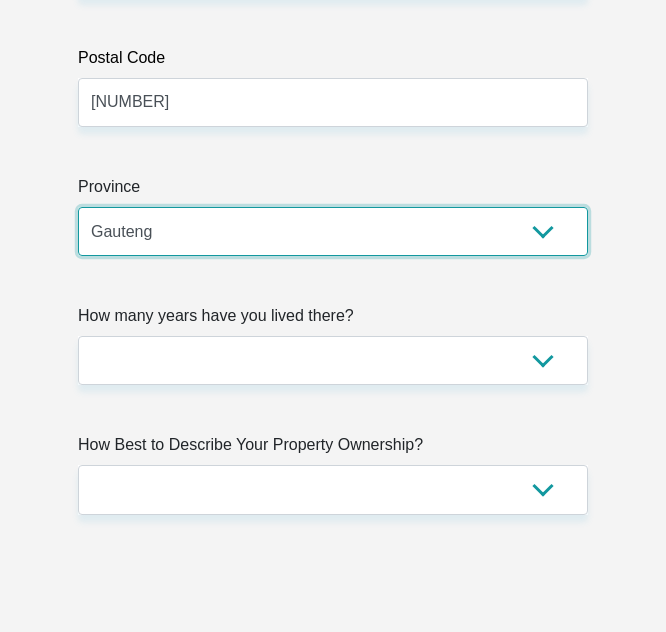 click on "Eastern Cape
Free State
Gauteng
KwaZulu-Natal
Limpopo
Mpumalanga
Northern Cape
North West
Western Cape" at bounding box center (333, 231) 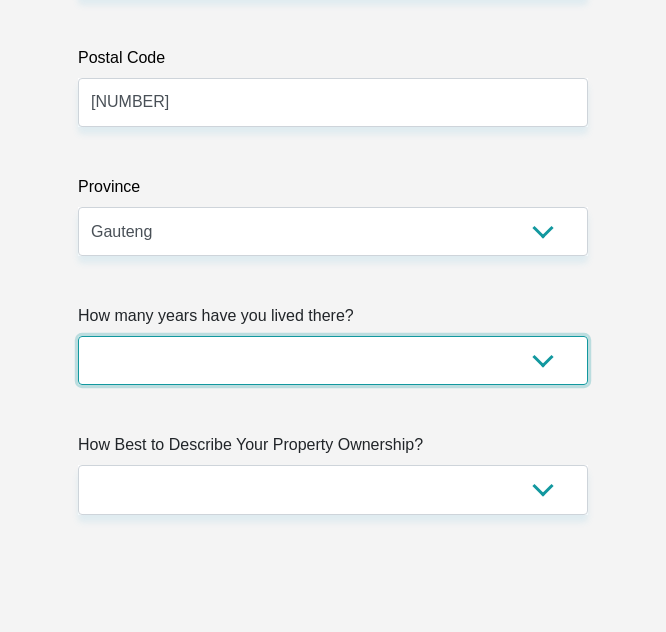 click on "less than 1 year
1-3 years
3-5 years
5+ years" at bounding box center (333, 360) 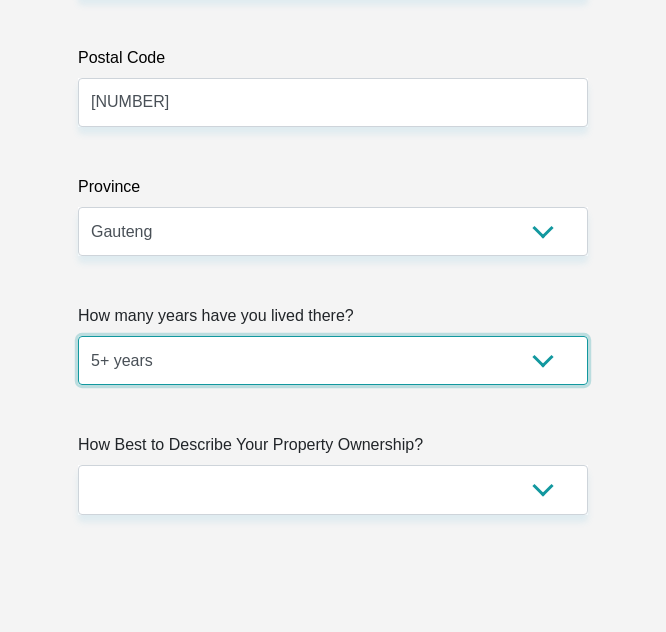 click on "less than 1 year
1-3 years
3-5 years
5+ years" at bounding box center (333, 360) 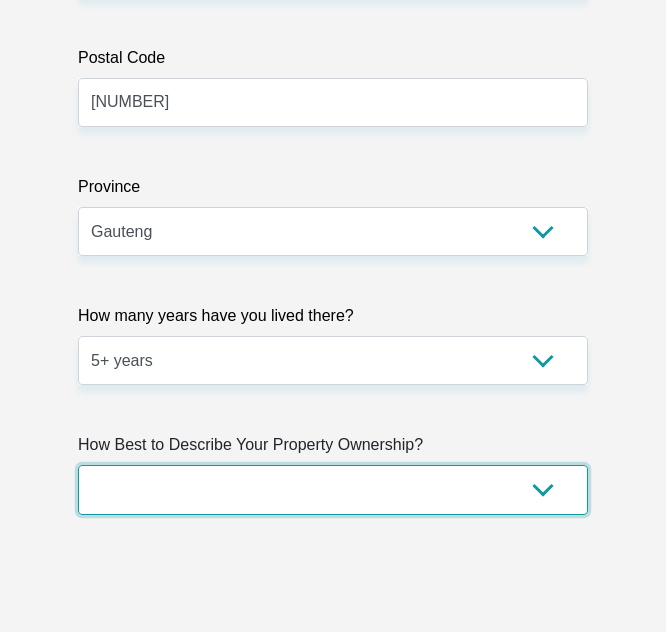 click on "Owned
Rented
Family Owned
Company Dwelling" at bounding box center [333, 489] 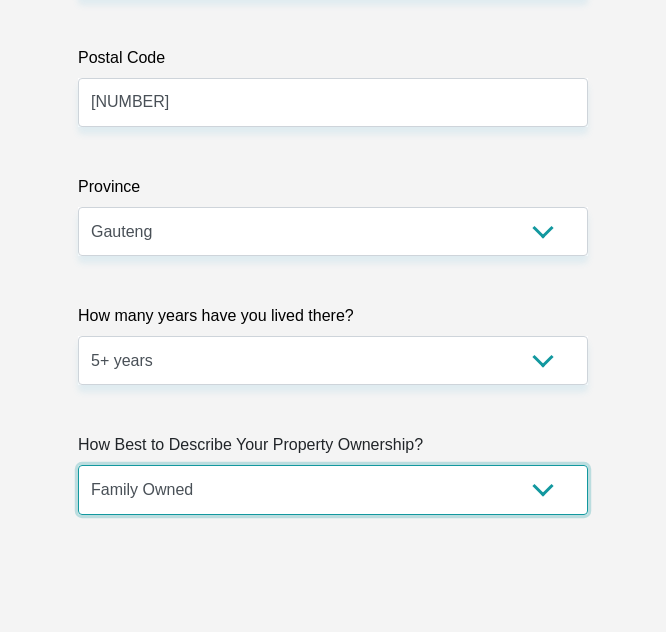 click on "Owned
Rented
Family Owned
Company Dwelling" at bounding box center (333, 489) 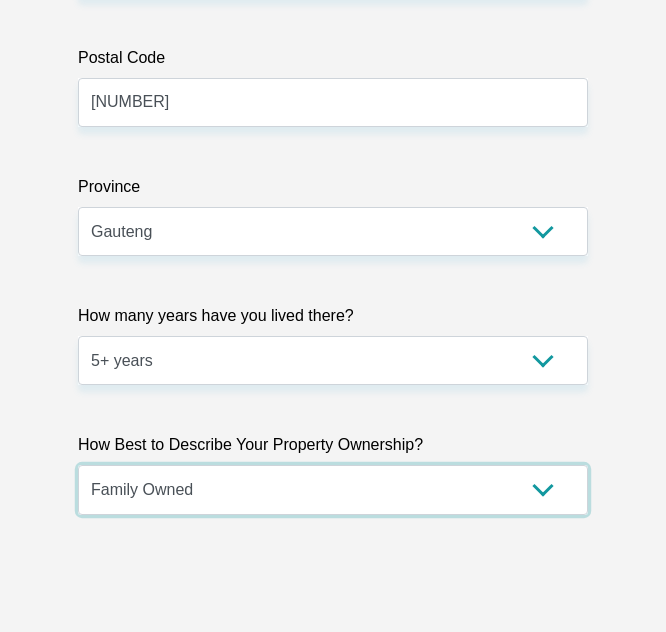 scroll, scrollTop: 2700, scrollLeft: 0, axis: vertical 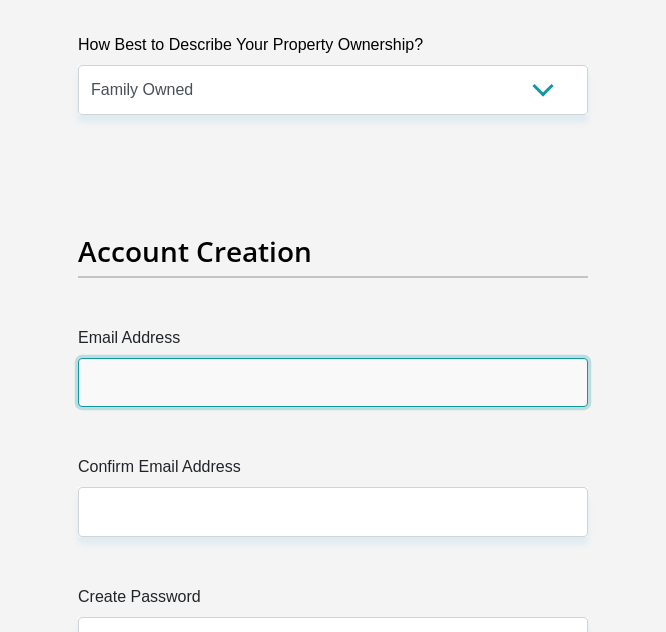 click on "Email Address" at bounding box center (333, 382) 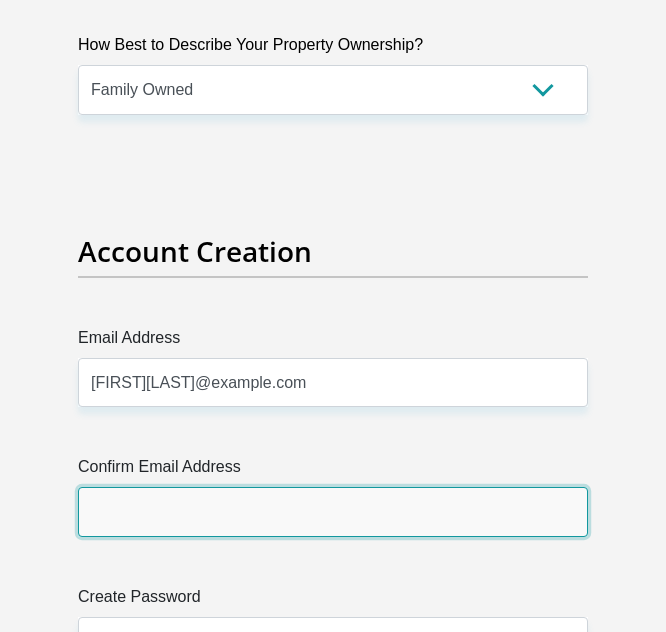 type on "[FIRST][LAST]@example.com" 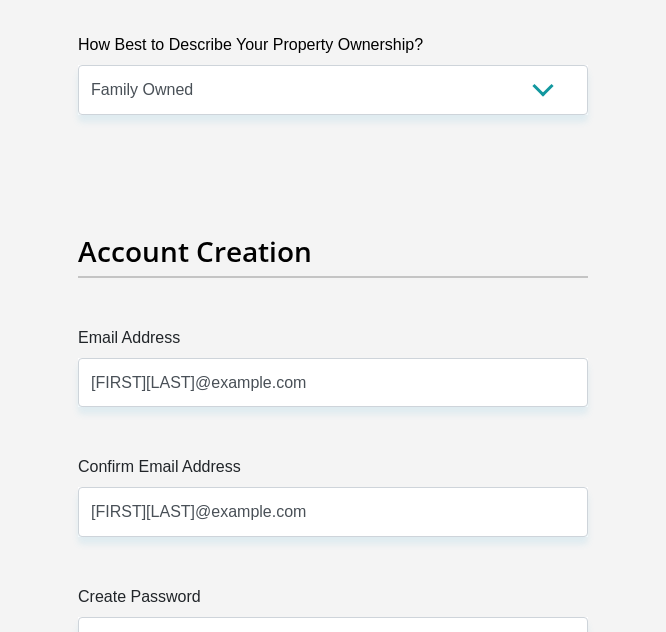 type 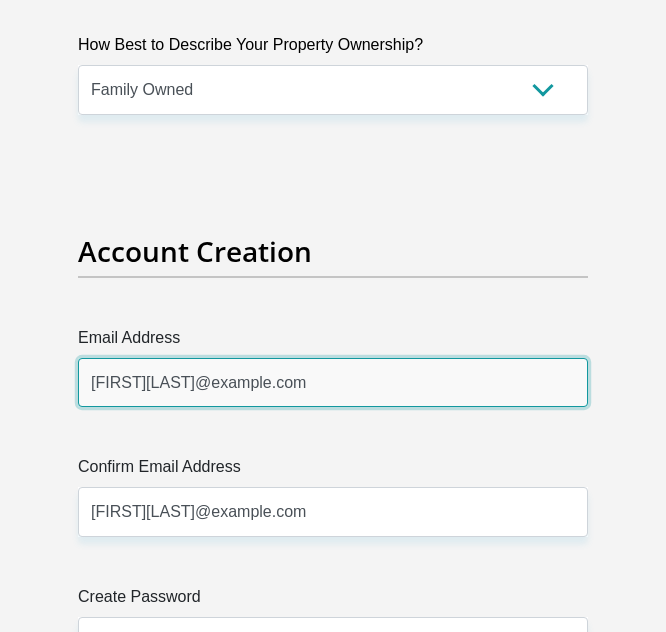 type 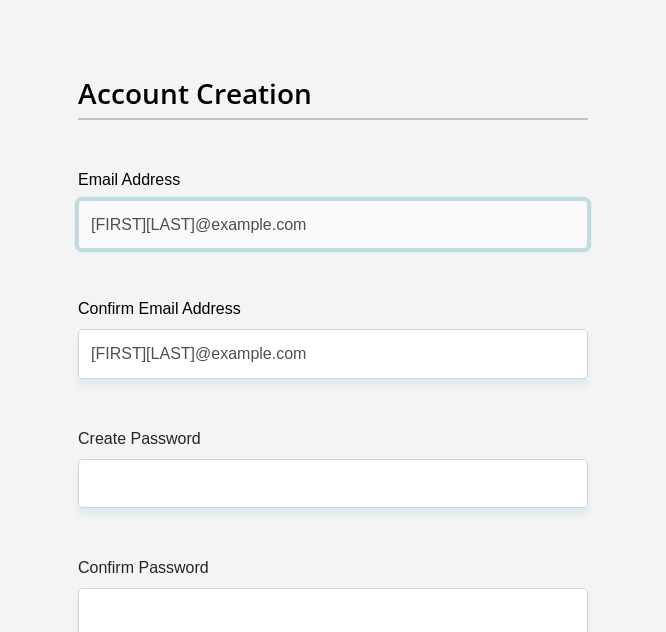 scroll, scrollTop: 2900, scrollLeft: 0, axis: vertical 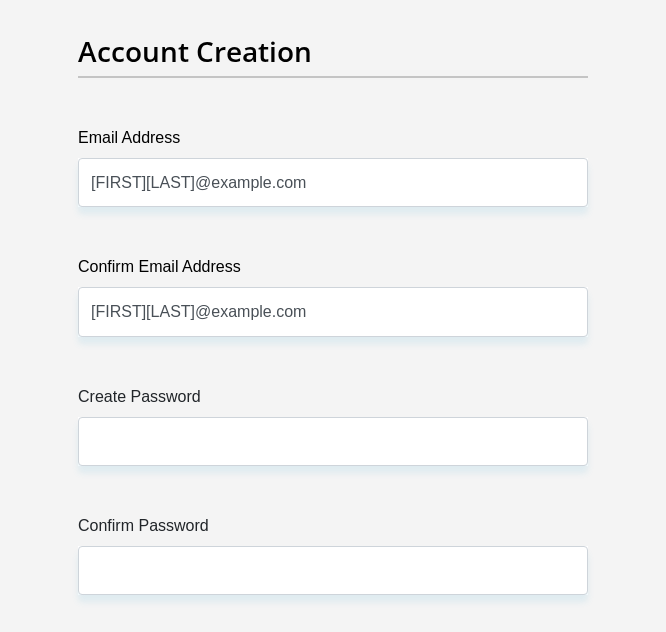 click on "Create Password" at bounding box center [333, 401] 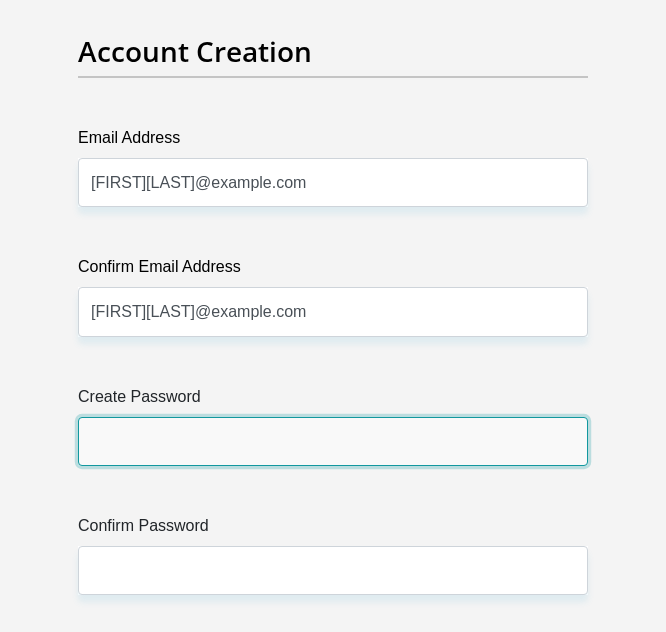 click on "Create Password" at bounding box center (333, 441) 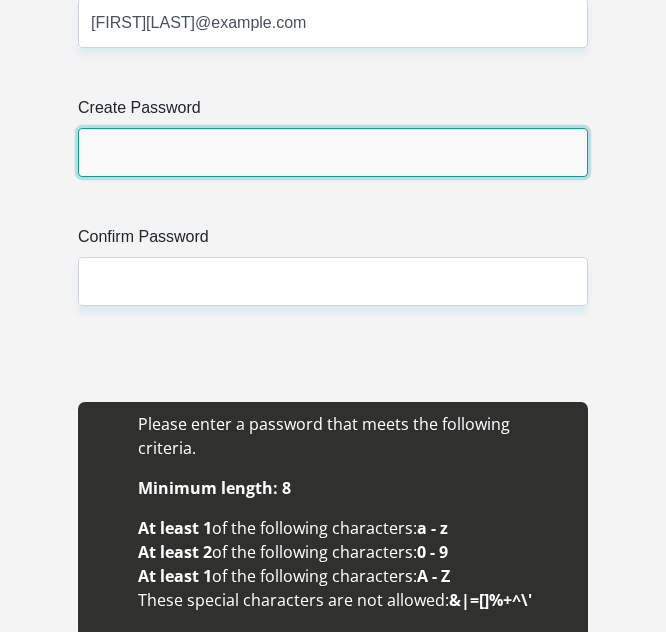 scroll, scrollTop: 3200, scrollLeft: 0, axis: vertical 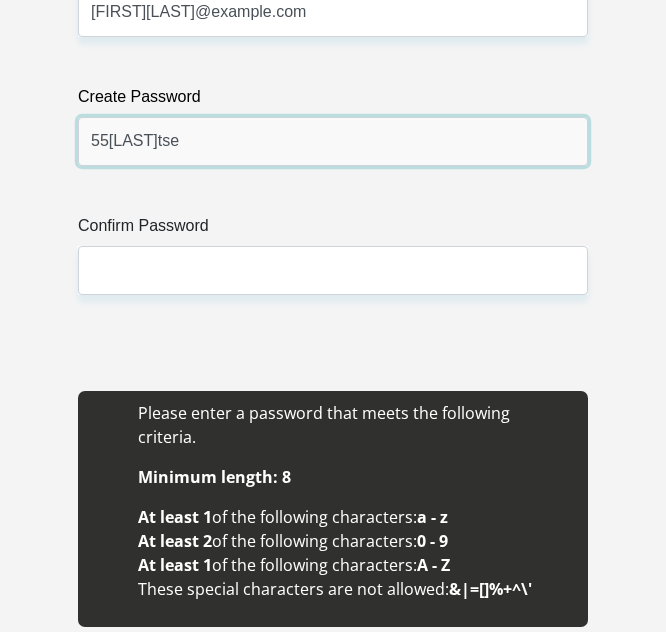 drag, startPoint x: 205, startPoint y: 138, endPoint x: 83, endPoint y: 140, distance: 122.016396 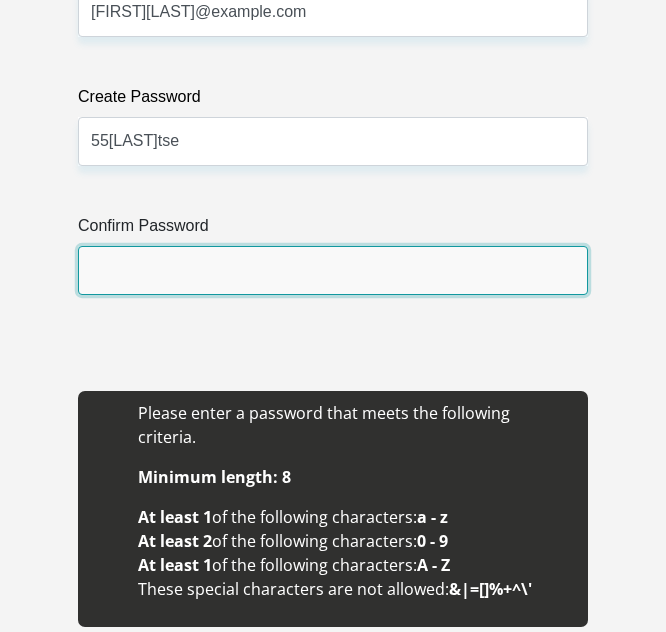 paste on "55[LAST]tse" 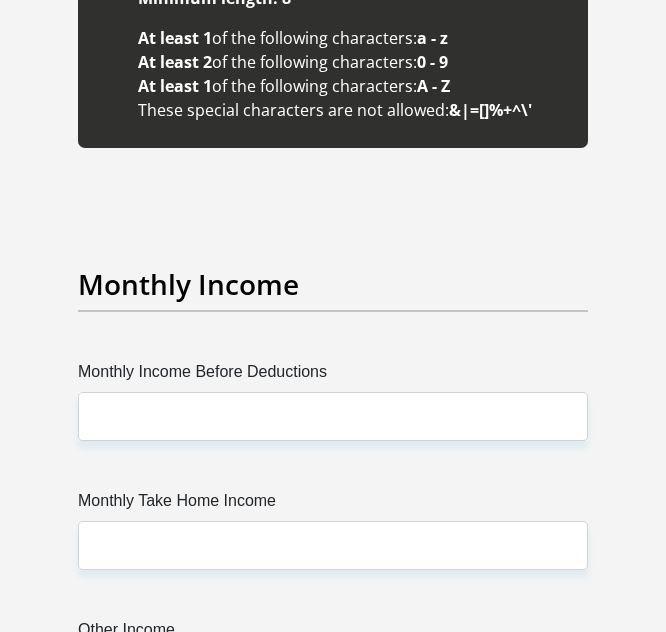 scroll, scrollTop: 3700, scrollLeft: 0, axis: vertical 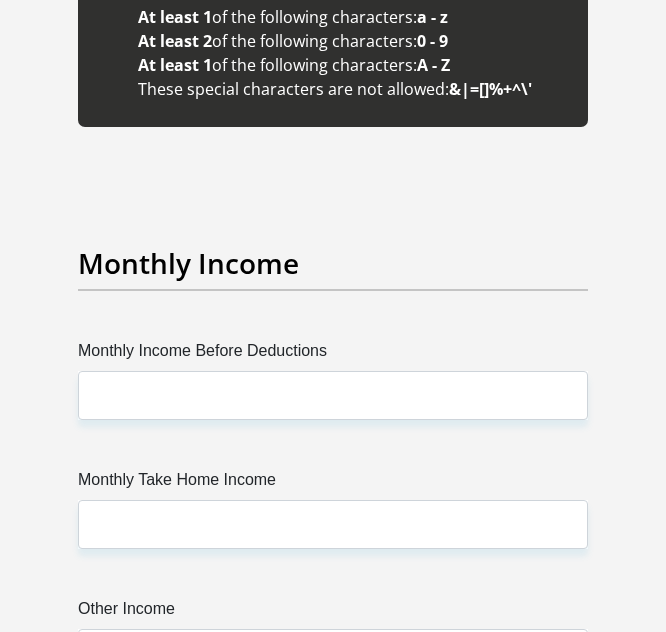 type on "55[LAST]tse" 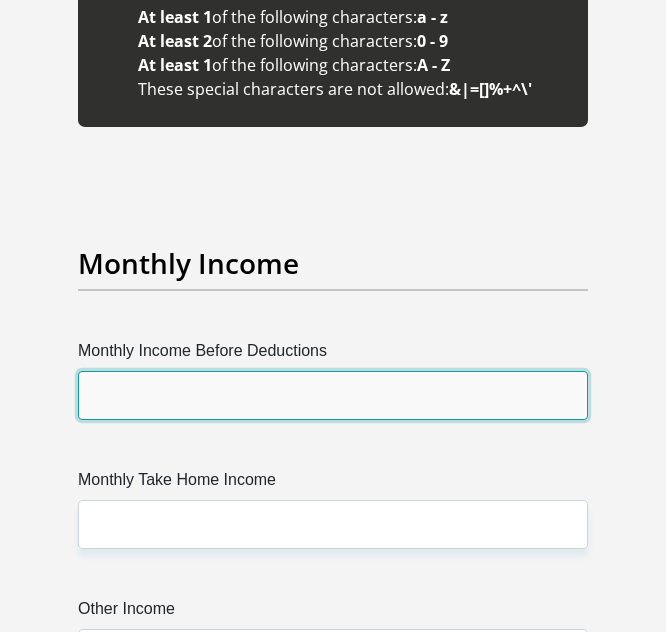 click on "Monthly Income Before Deductions" at bounding box center (333, 395) 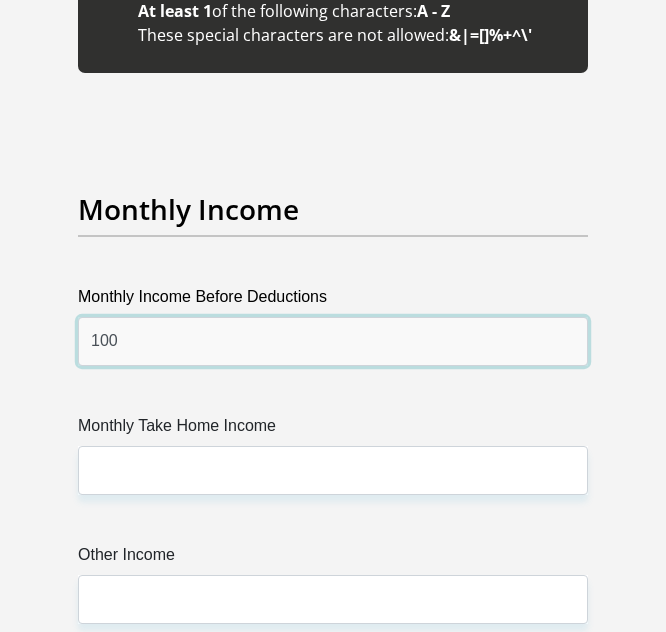 scroll, scrollTop: 3800, scrollLeft: 0, axis: vertical 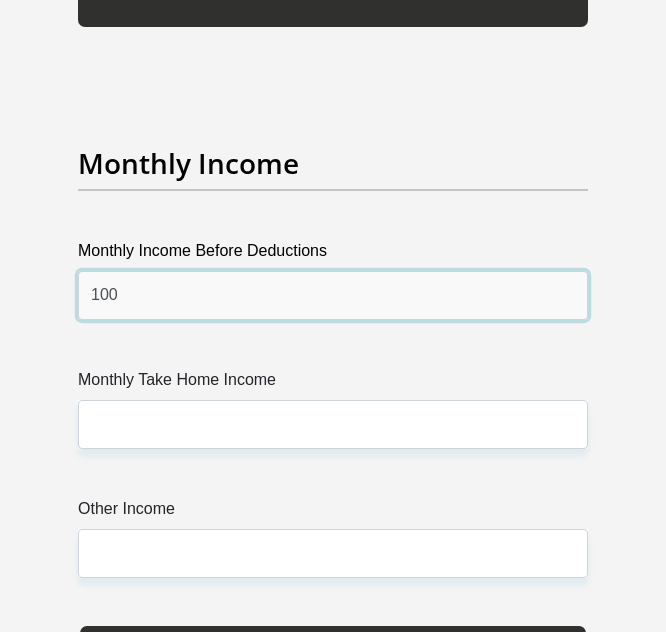 type on "100" 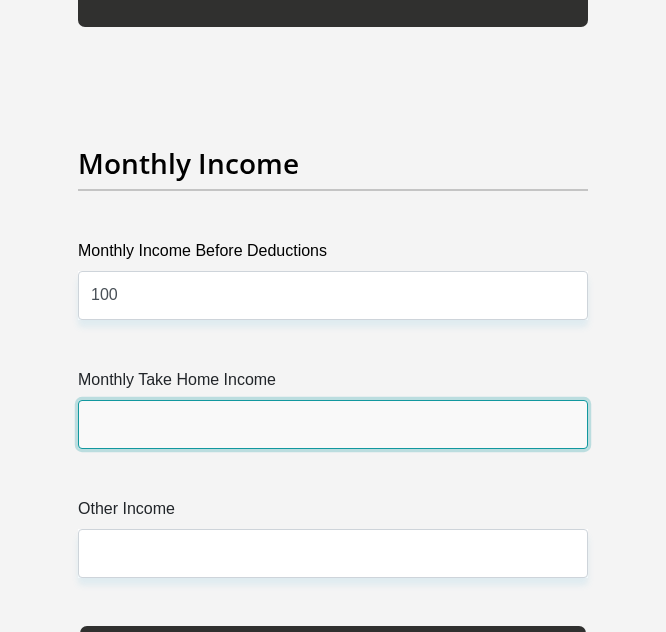 click on "Monthly Take Home Income" at bounding box center [333, 424] 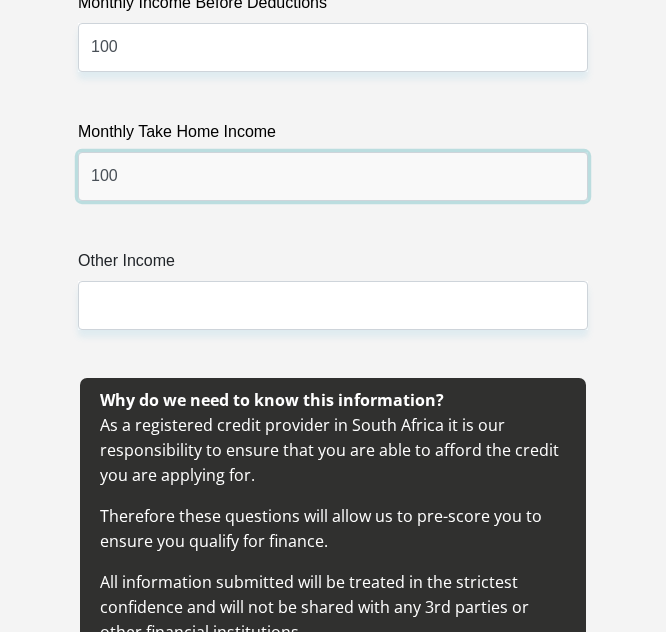 scroll, scrollTop: 4100, scrollLeft: 0, axis: vertical 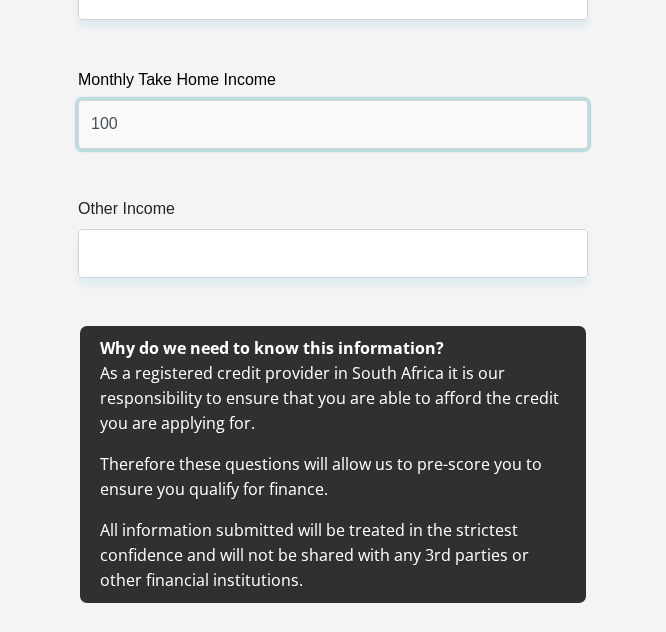 type on "100" 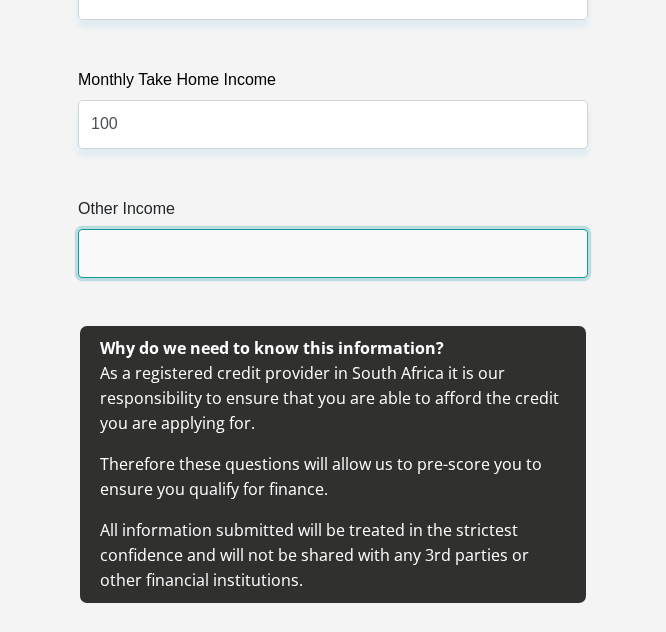 click on "Other Income" at bounding box center (333, 253) 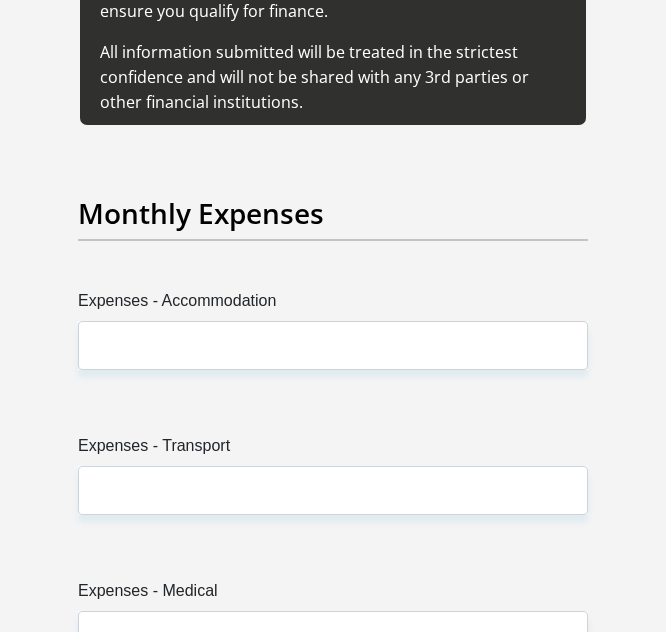 scroll, scrollTop: 4600, scrollLeft: 0, axis: vertical 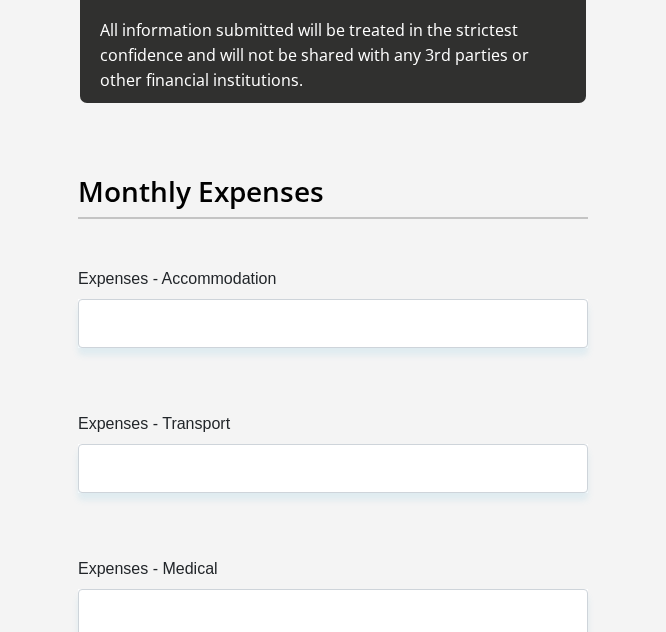 type on "50" 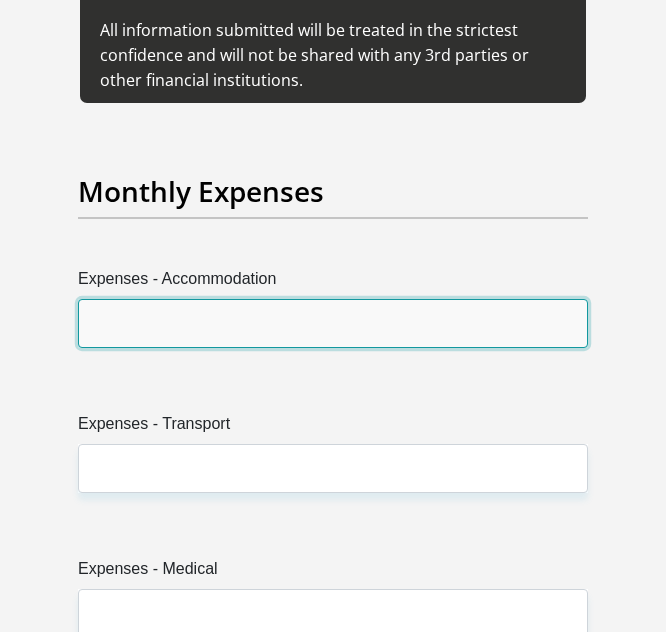 click on "Expenses - Accommodation" at bounding box center (333, 323) 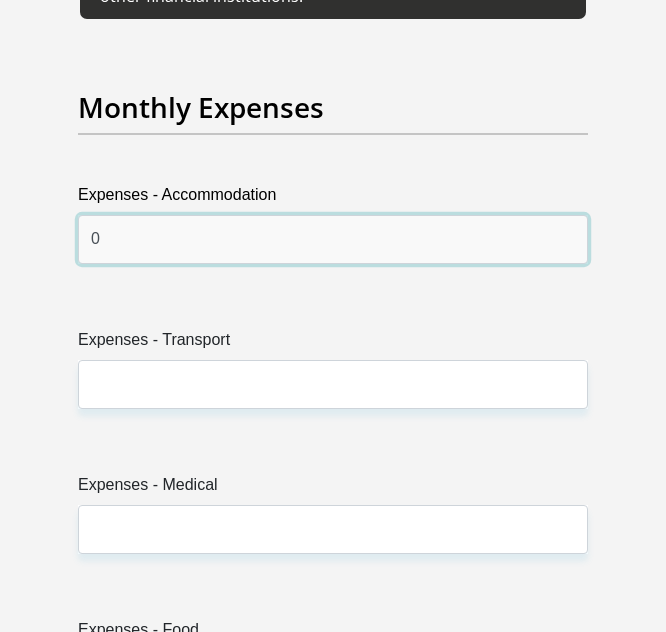 scroll, scrollTop: 4800, scrollLeft: 0, axis: vertical 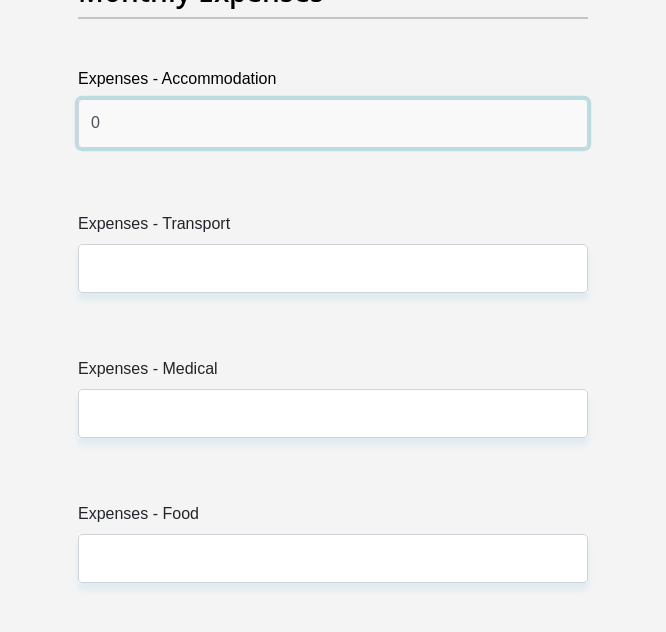 type on "0" 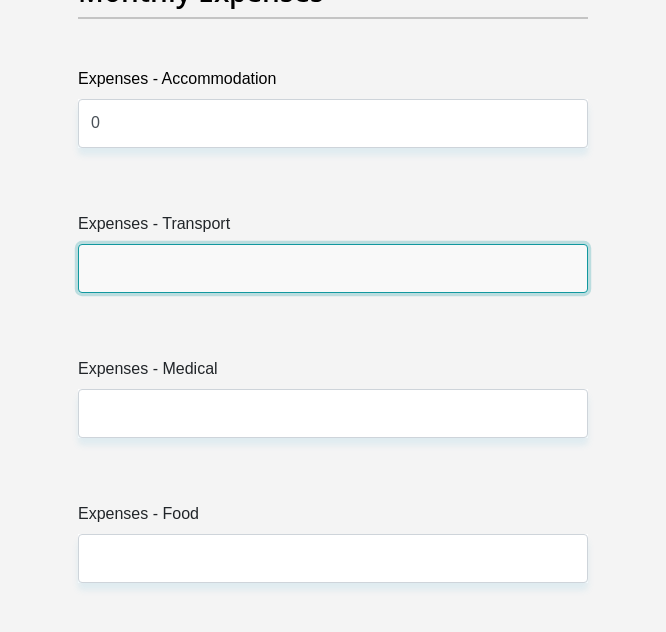 click on "Expenses - Transport" at bounding box center [333, 268] 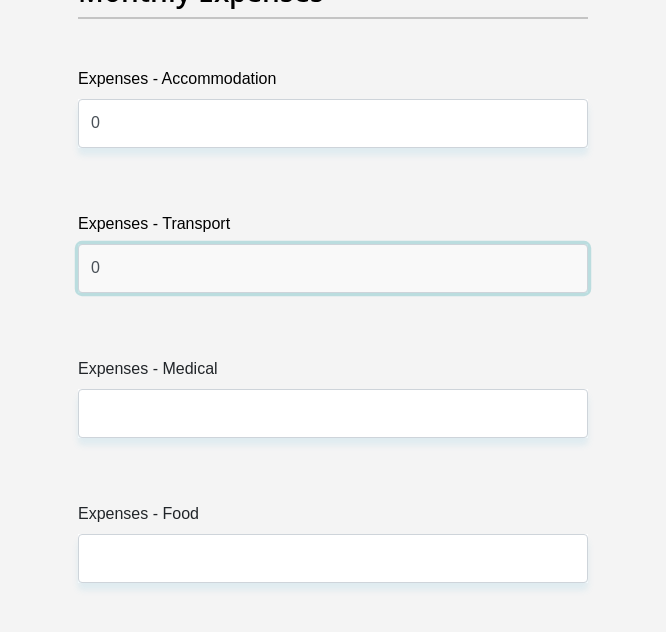 type on "0" 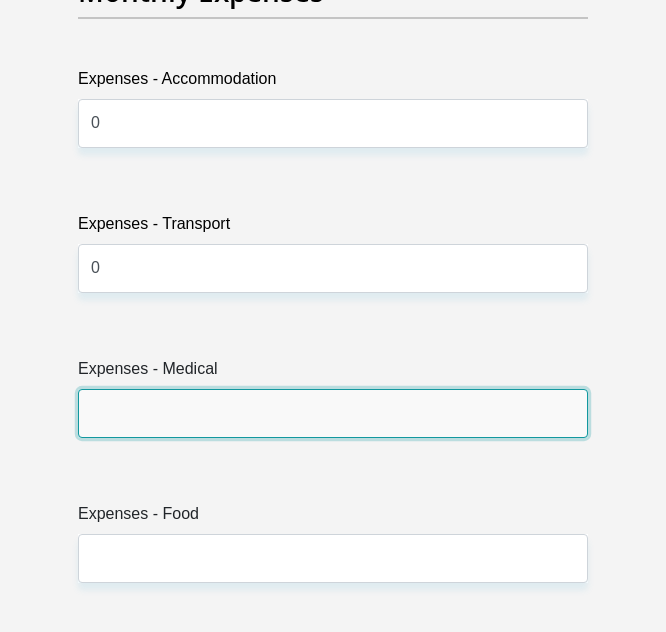 click on "Expenses - Medical" at bounding box center (333, 413) 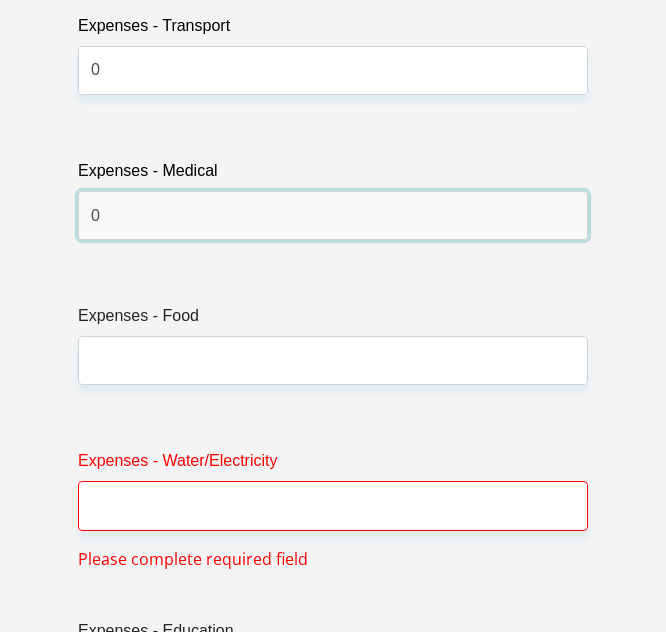 scroll, scrollTop: 5000, scrollLeft: 0, axis: vertical 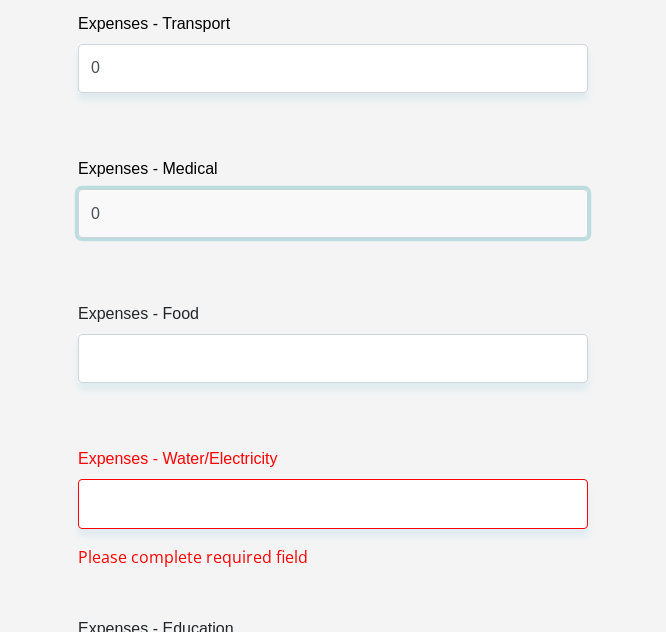 type on "0" 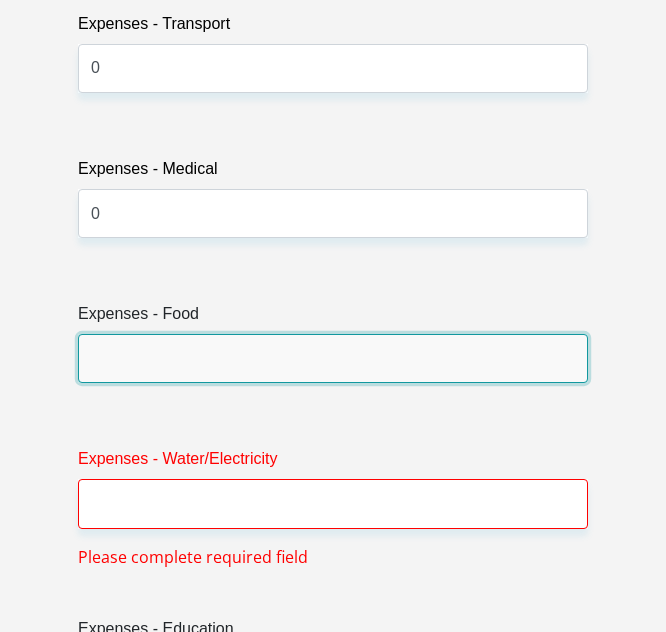 click on "Expenses - Food" at bounding box center (333, 358) 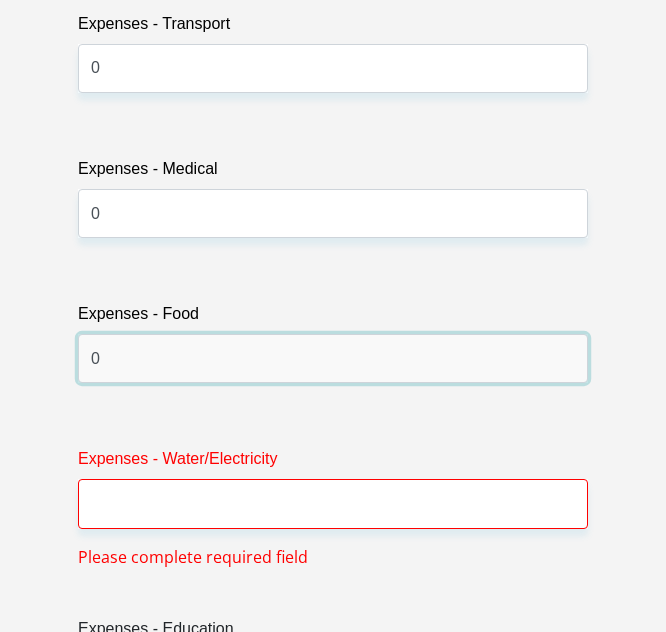 type on "0" 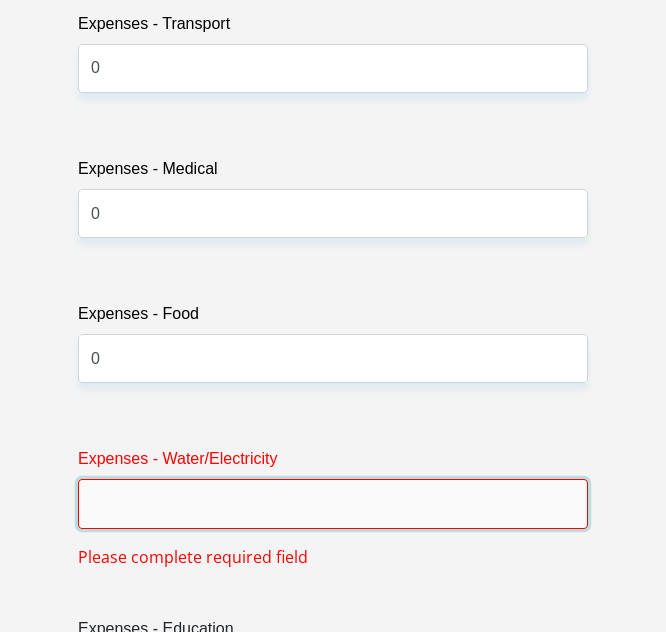 click on "Expenses - Water/Electricity" at bounding box center [333, 503] 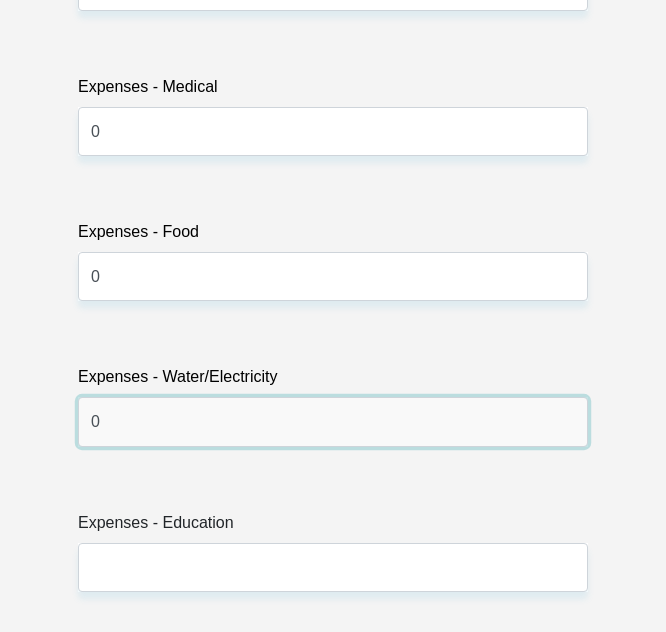 scroll, scrollTop: 5200, scrollLeft: 0, axis: vertical 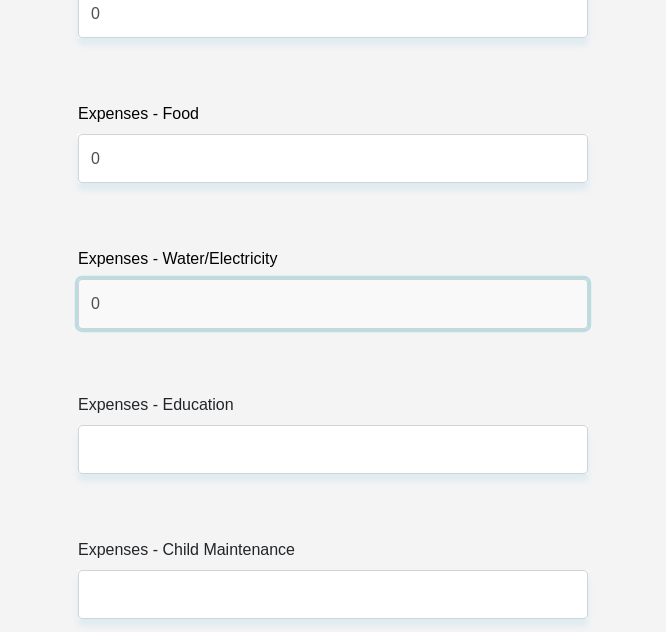 type on "0" 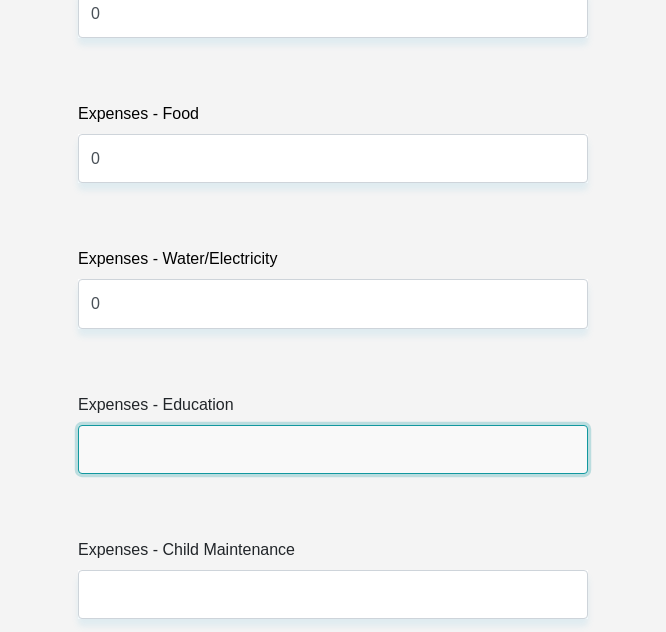 click on "Expenses - Education" at bounding box center [333, 449] 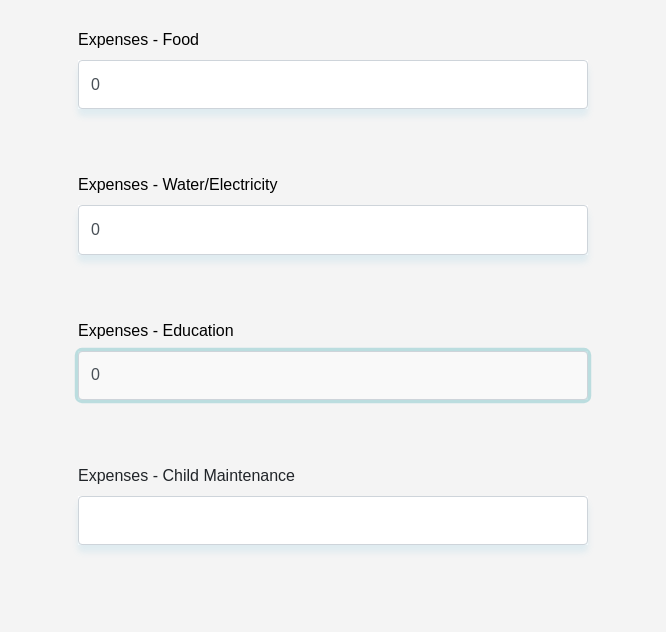 scroll, scrollTop: 5400, scrollLeft: 0, axis: vertical 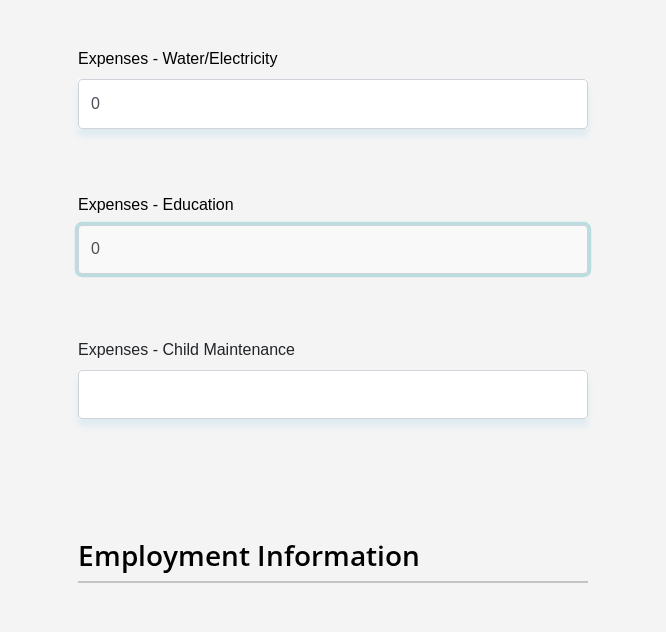 type on "0" 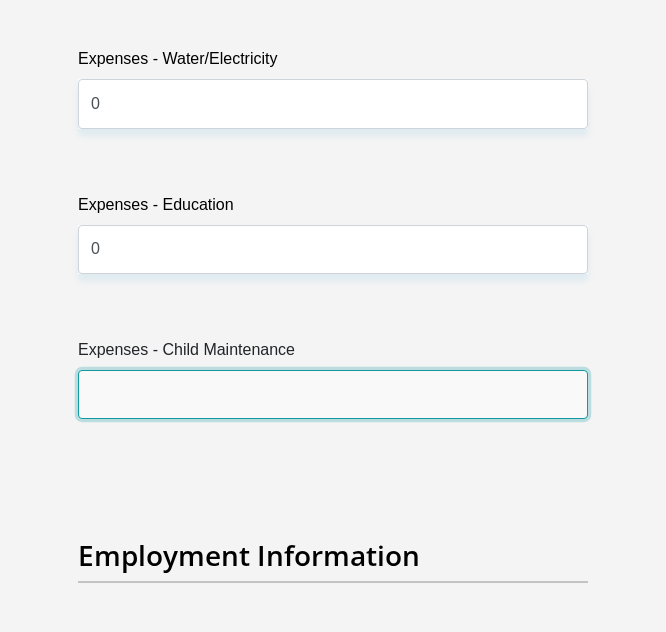 click on "Expenses - Child Maintenance" at bounding box center [333, 394] 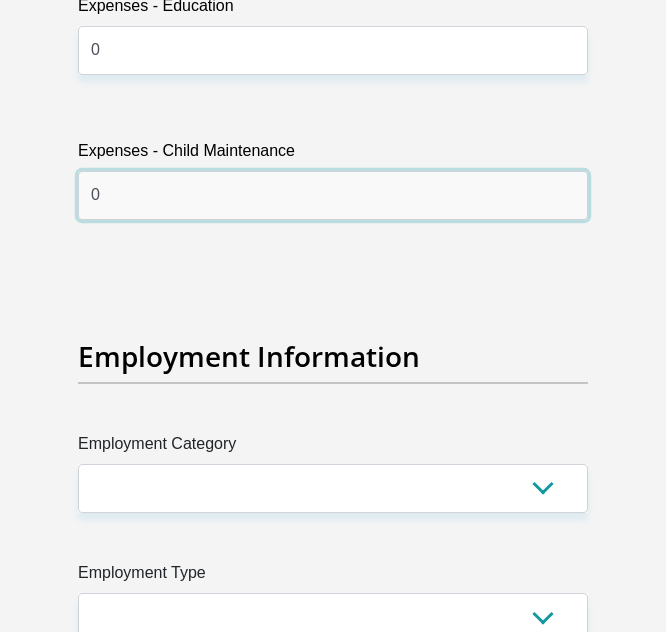 scroll, scrollTop: 5600, scrollLeft: 0, axis: vertical 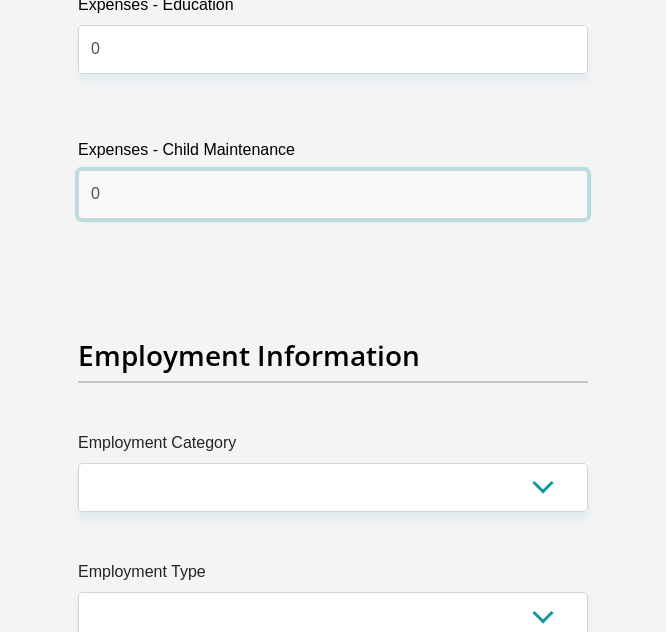 type on "0" 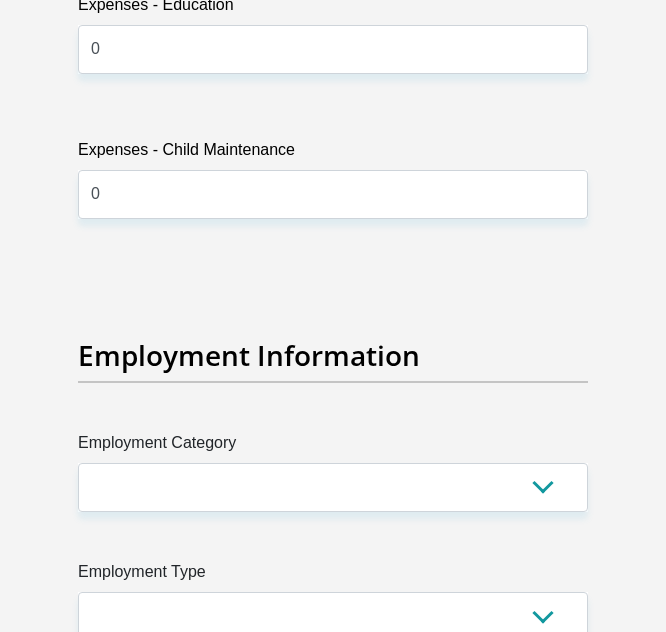 click on "Employment Category" at bounding box center (333, 447) 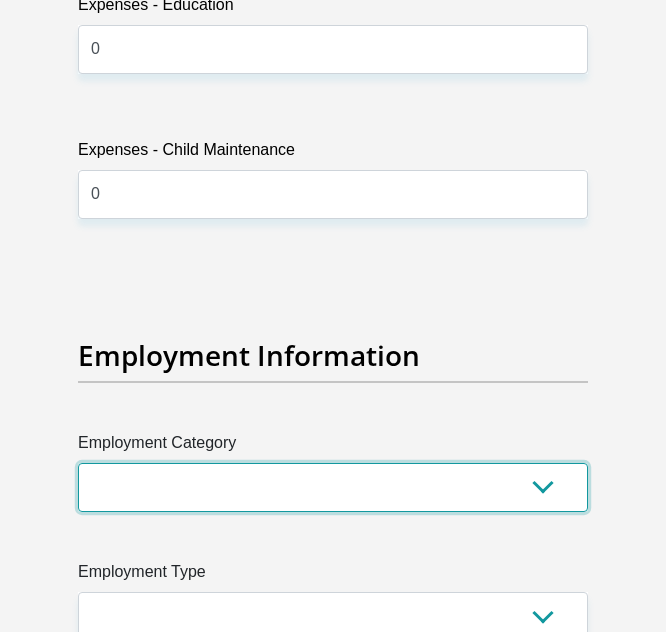 click on "AGRICULTURE
ALCOHOL & TOBACCO
CONSTRUCTION MATERIALS
METALLURGY
EQUIPMENT FOR RENEWABLE ENERGY
SPECIALIZED CONTRACTORS
CAR
GAMING (INCL. INTERNET
OTHER WHOLESALE
UNLICENSED PHARMACEUTICALS
CURRENCY EXCHANGE HOUSES
OTHER FINANCIAL INSTITUTIONS & INSURANCE
REAL ESTATE AGENTS
OIL & GAS
OTHER MATERIALS (E.G. IRON ORE)
PRECIOUS STONES & PRECIOUS METALS
POLITICAL ORGANIZATIONS
RELIGIOUS ORGANIZATIONS(NOT SECTS)
ACTI. HAVING BUSINESS DEAL WITH PUBLIC ADMINISTRATION
LAUNDROMATS" at bounding box center (333, 487) 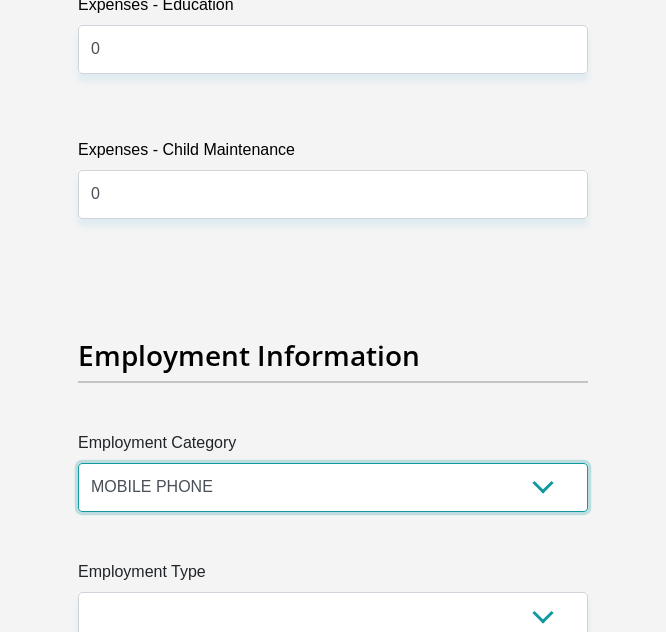 click on "AGRICULTURE
ALCOHOL & TOBACCO
CONSTRUCTION MATERIALS
METALLURGY
EQUIPMENT FOR RENEWABLE ENERGY
SPECIALIZED CONTRACTORS
CAR
GAMING (INCL. INTERNET
OTHER WHOLESALE
UNLICENSED PHARMACEUTICALS
CURRENCY EXCHANGE HOUSES
OTHER FINANCIAL INSTITUTIONS & INSURANCE
REAL ESTATE AGENTS
OIL & GAS
OTHER MATERIALS (E.G. IRON ORE)
PRECIOUS STONES & PRECIOUS METALS
POLITICAL ORGANIZATIONS
RELIGIOUS ORGANIZATIONS(NOT SECTS)
ACTI. HAVING BUSINESS DEAL WITH PUBLIC ADMINISTRATION
LAUNDROMATS" at bounding box center [333, 487] 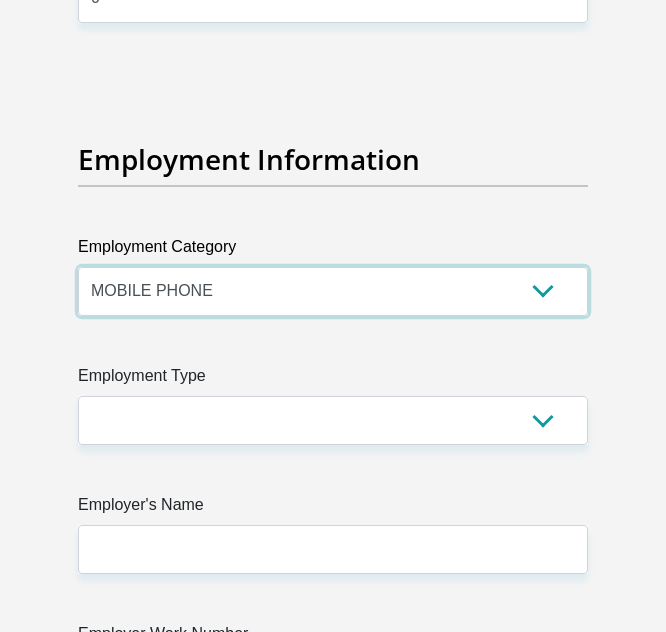 scroll, scrollTop: 5800, scrollLeft: 0, axis: vertical 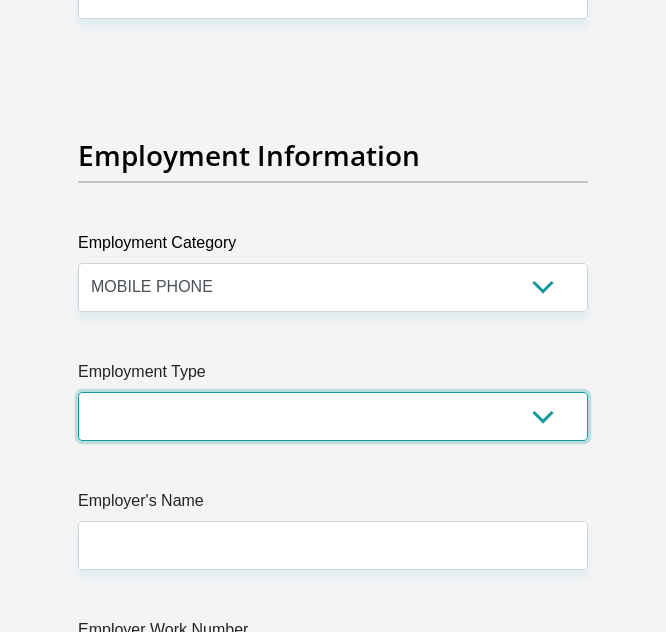 click on "College/Lecturer
Craft Seller
Creative
Driver
Executive
Farmer
Forces - Non Commissioned
Forces - Officer
Hawker
Housewife
Labourer
Licenced Professional
Manager
Miner
Non Licenced Professional
Office Staff/Clerk
Outside Worker
Pensioner
Permanent Teacher
Production/Manufacturing
Sales
Self-Employed
Semi-Professional Worker
Service Industry  Social Worker  Student" at bounding box center [333, 416] 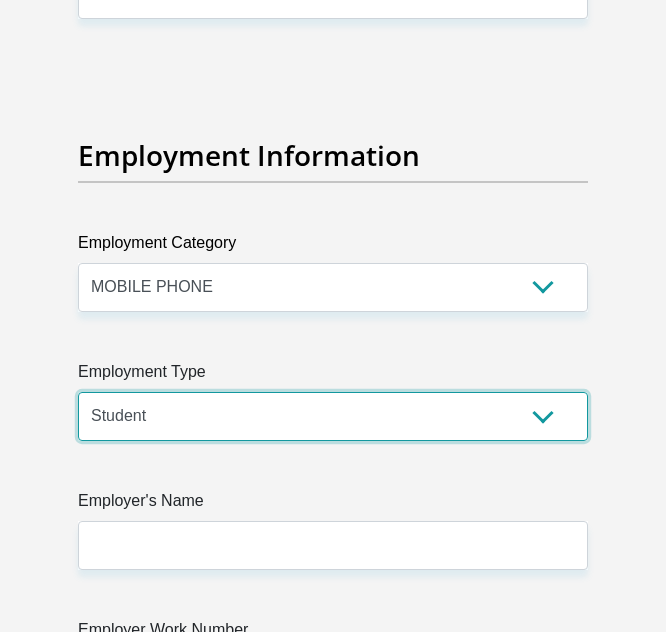 click on "College/Lecturer
Craft Seller
Creative
Driver
Executive
Farmer
Forces - Non Commissioned
Forces - Officer
Hawker
Housewife
Labourer
Licenced Professional
Manager
Miner
Non Licenced Professional
Office Staff/Clerk
Outside Worker
Pensioner
Permanent Teacher
Production/Manufacturing
Sales
Self-Employed
Semi-Professional Worker
Service Industry  Social Worker  Student" at bounding box center [333, 416] 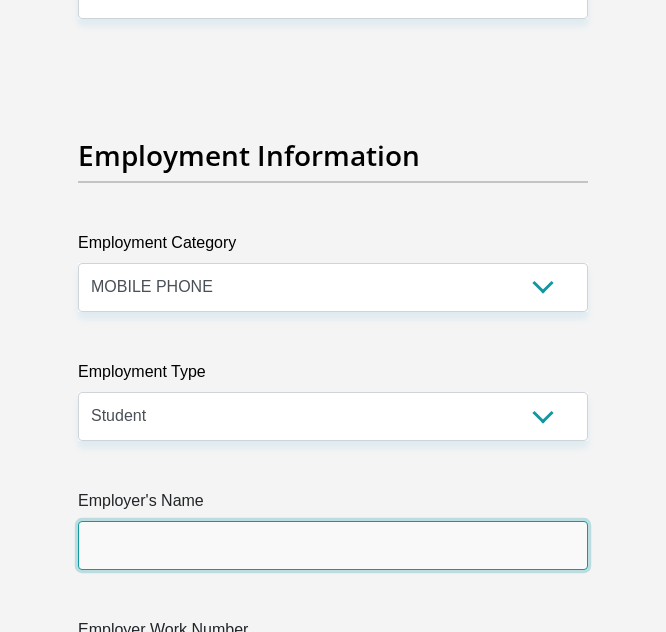 click on "Employer's Name" at bounding box center [333, 545] 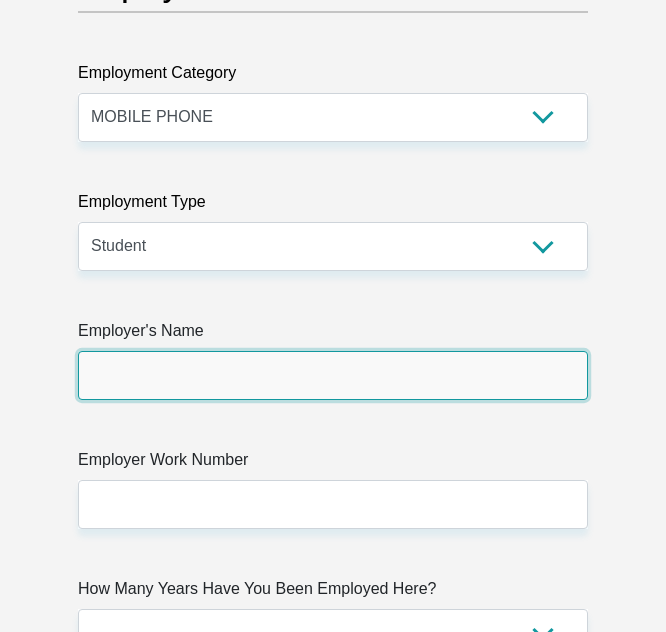 scroll, scrollTop: 6000, scrollLeft: 0, axis: vertical 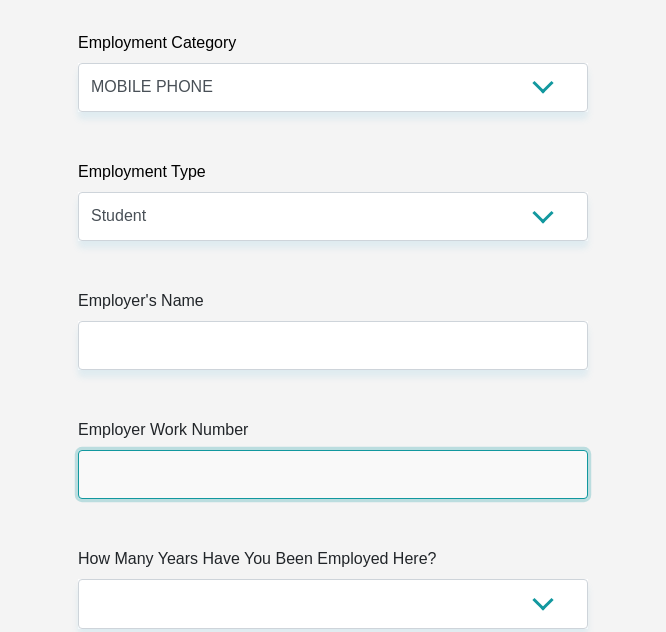 click on "Employer Work Number" at bounding box center (333, 474) 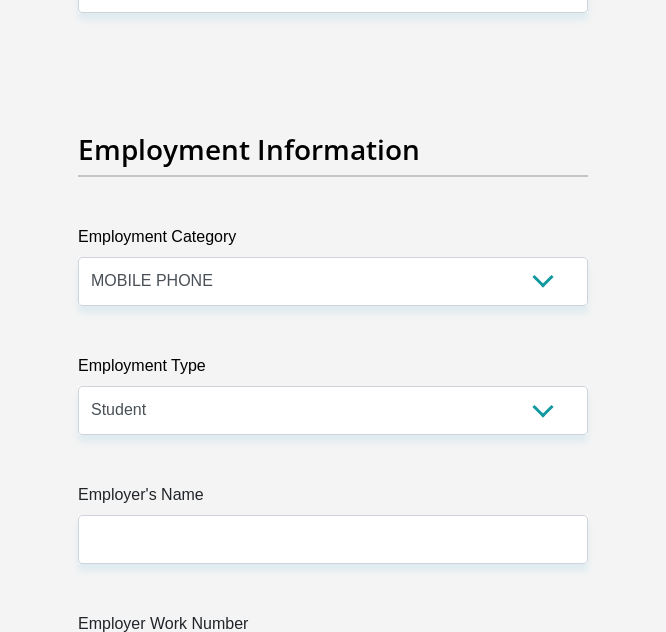 scroll, scrollTop: 5900, scrollLeft: 0, axis: vertical 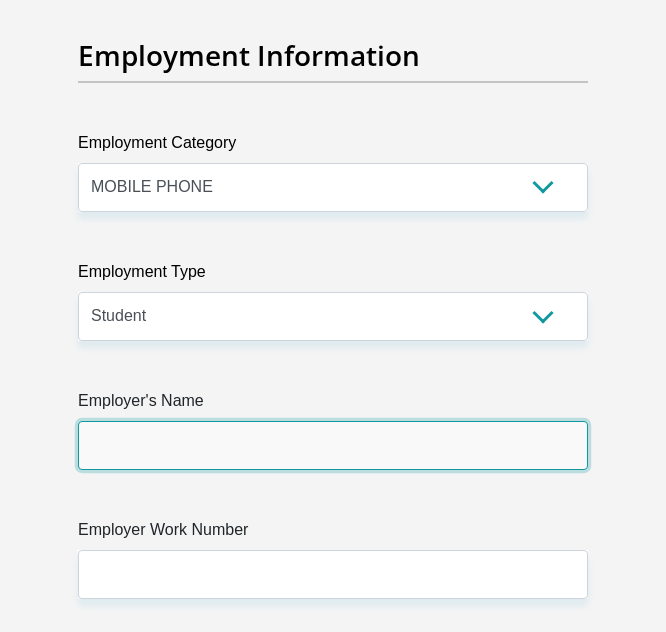 click on "Employer's Name" at bounding box center [333, 445] 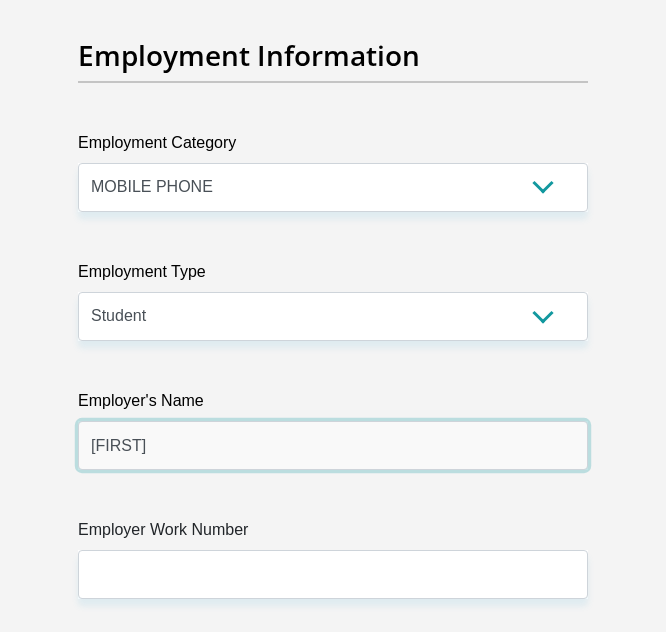 type on "[FIRST]" 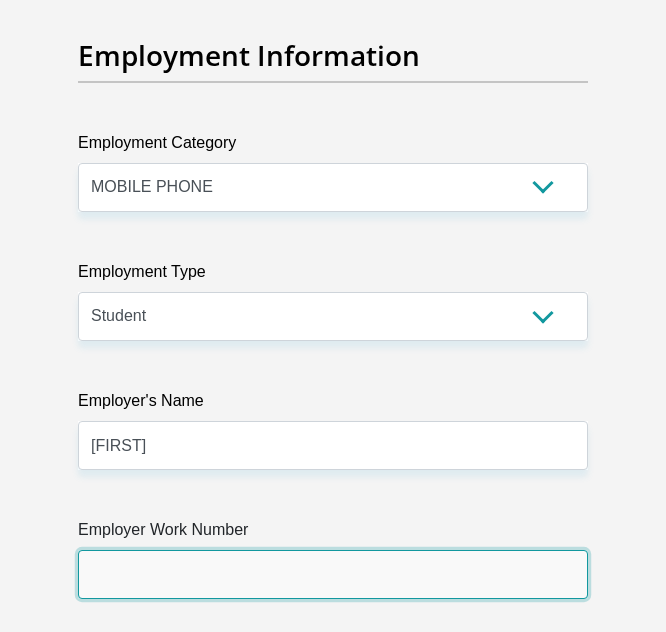 click on "Employer Work Number" at bounding box center [333, 574] 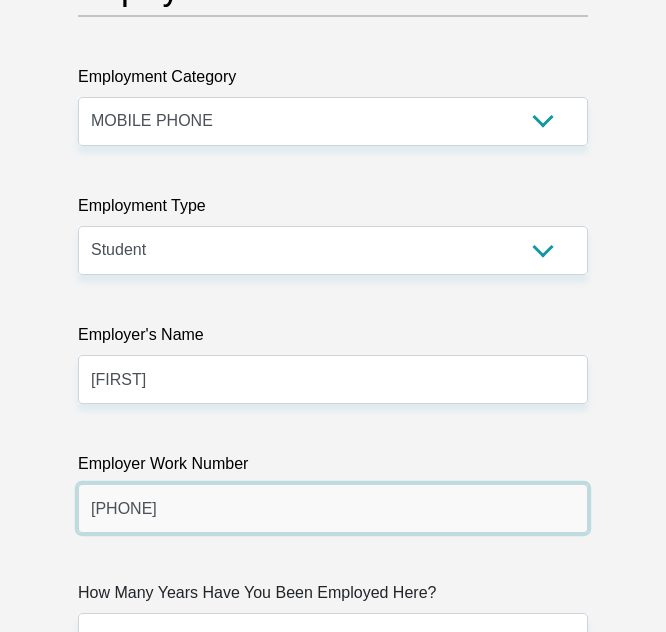 scroll, scrollTop: 6100, scrollLeft: 0, axis: vertical 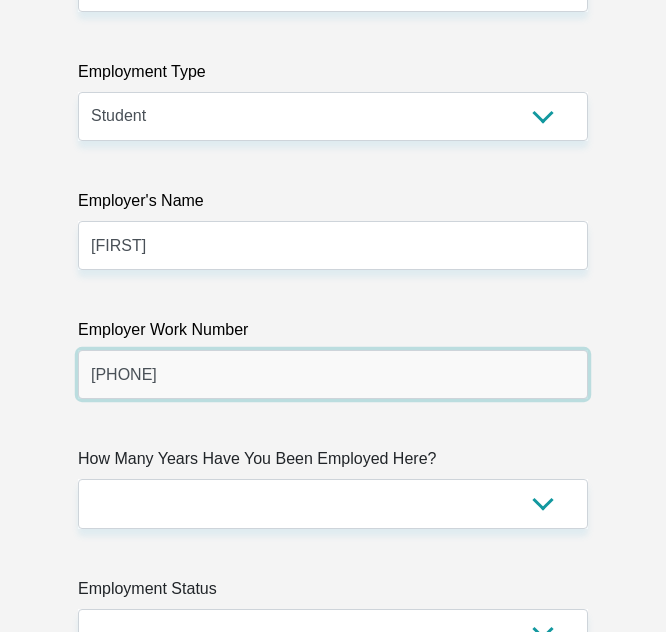 type on "[PHONE]" 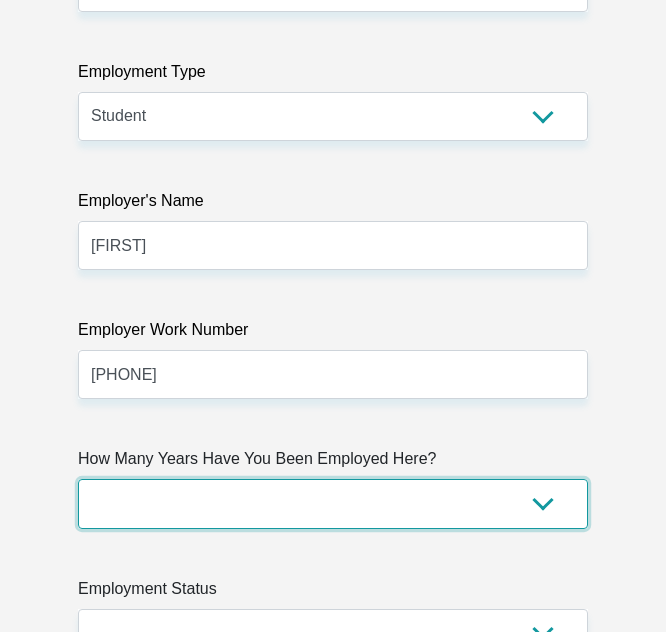 click on "less than 1 year
1-3 years
3-5 years
5+ years" at bounding box center (333, 503) 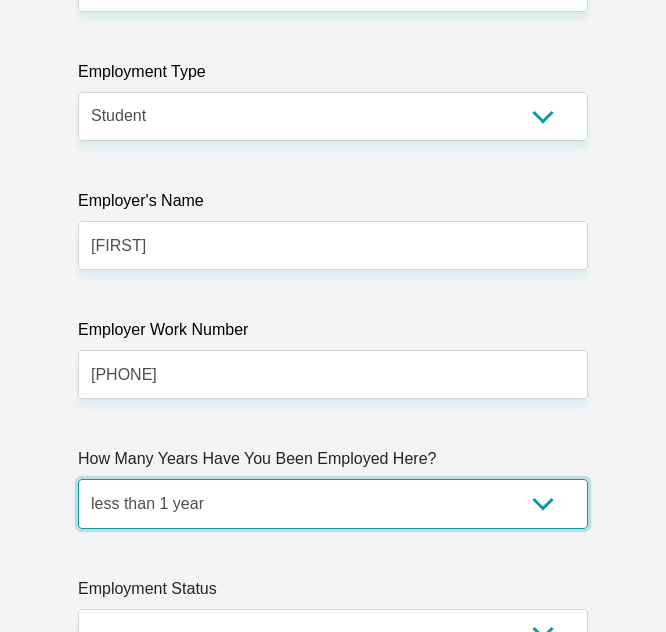 click on "less than 1 year
1-3 years
3-5 years
5+ years" at bounding box center [333, 503] 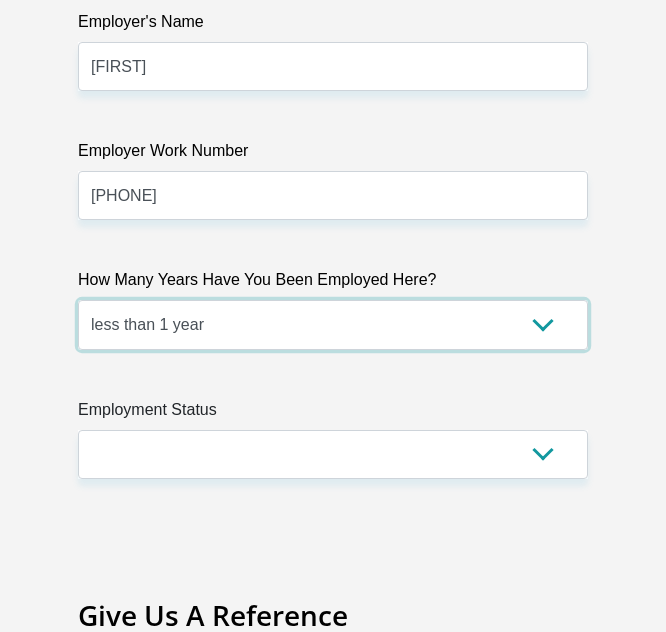 scroll, scrollTop: 6300, scrollLeft: 0, axis: vertical 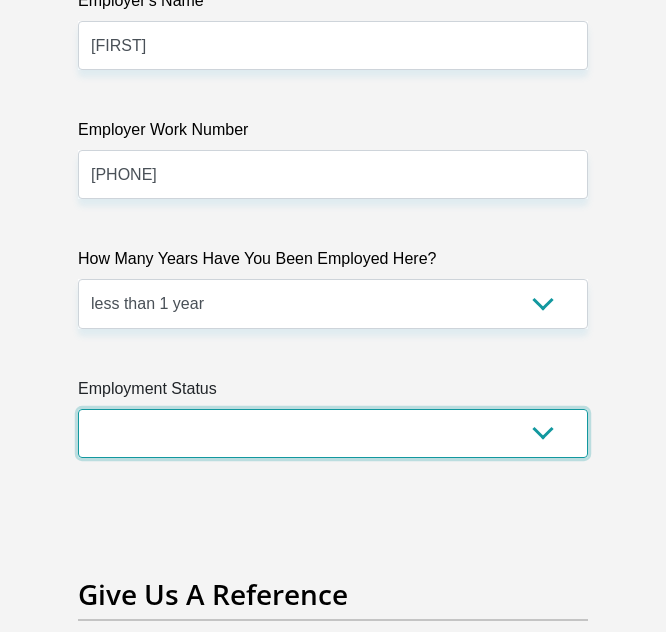 click on "Permanent/Full-time
Part-time/Casual
Contract Worker
Self-Employed
Housewife
Retired
Student
Medically Boarded
Disability
Unemployed" at bounding box center (333, 433) 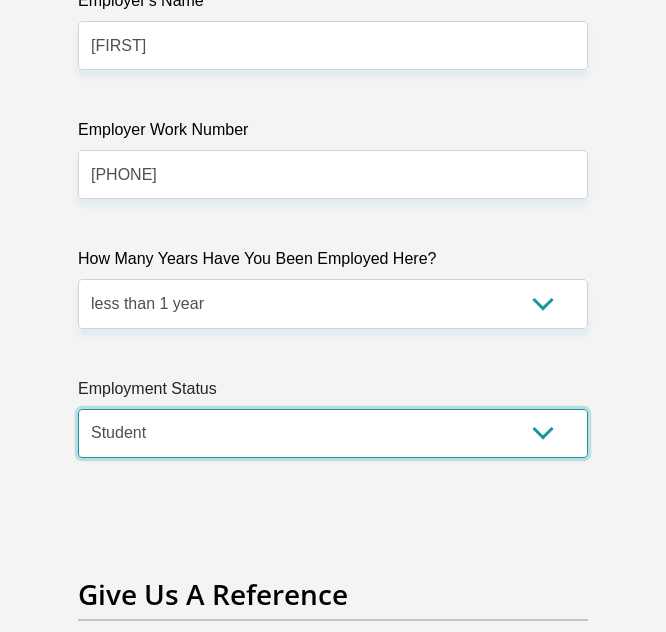 click on "Permanent/Full-time
Part-time/Casual
Contract Worker
Self-Employed
Housewife
Retired
Student
Medically Boarded
Disability
Unemployed" at bounding box center (333, 433) 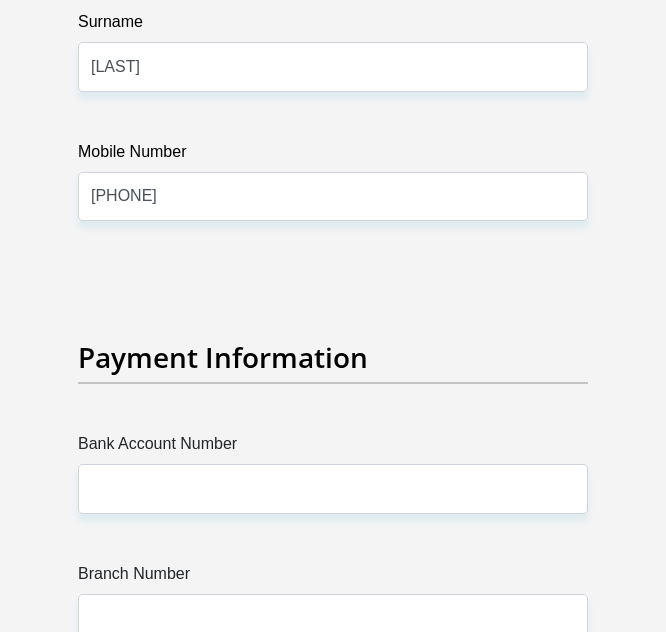 scroll, scrollTop: 7200, scrollLeft: 0, axis: vertical 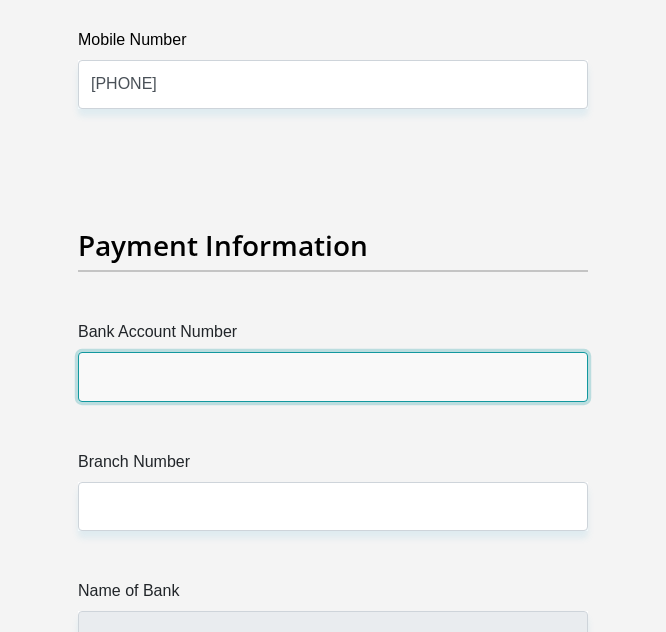 click on "Bank Account Number" at bounding box center [333, 376] 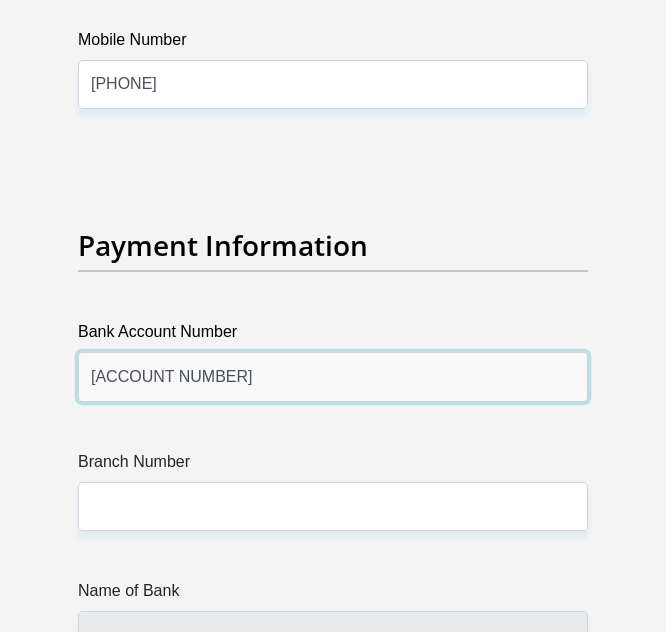 type on "[ACCOUNT NUMBER]" 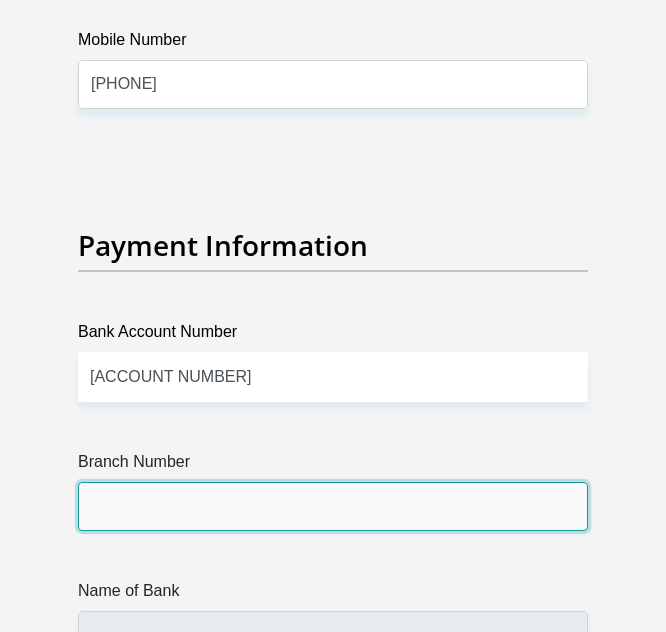 click on "Branch Number" at bounding box center [333, 506] 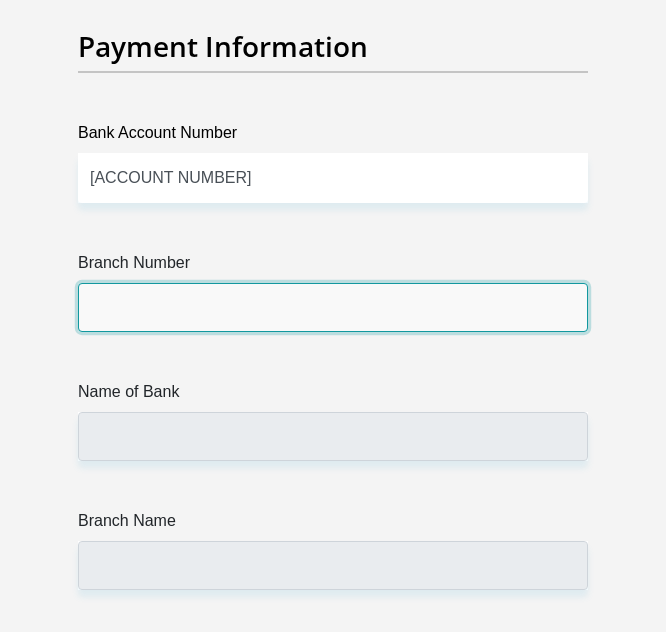 scroll, scrollTop: 7400, scrollLeft: 0, axis: vertical 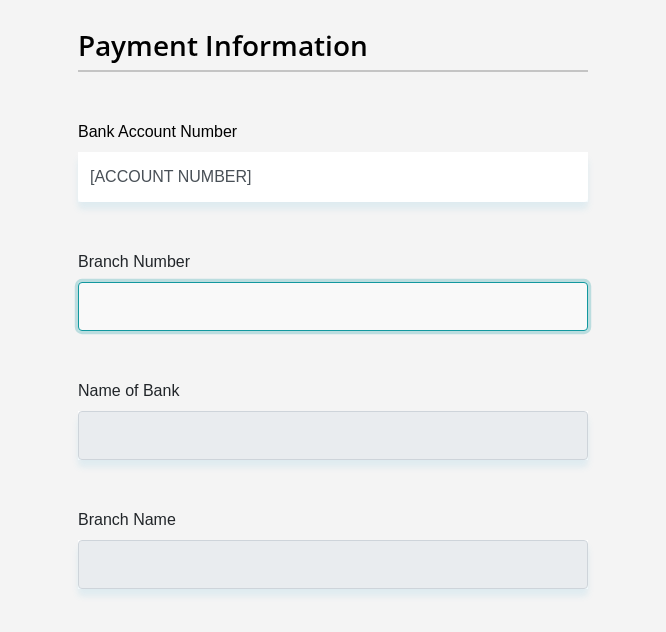 click on "Branch Number" at bounding box center [333, 306] 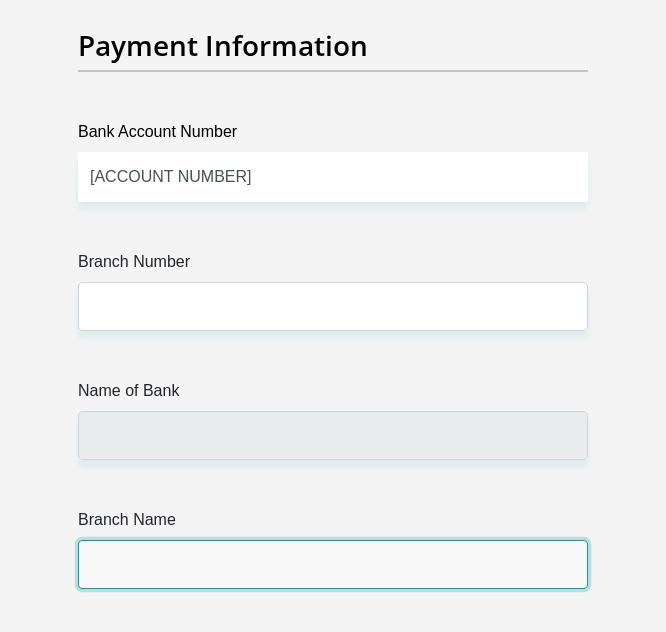 click on "Branch Name" at bounding box center [333, 564] 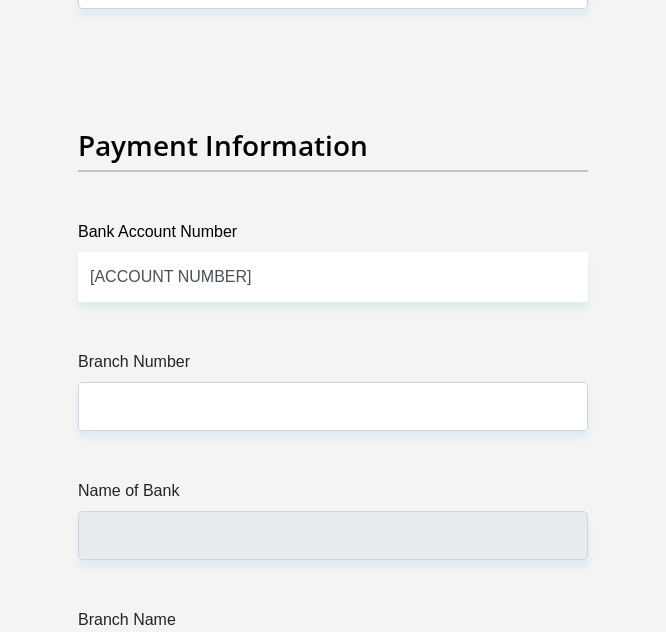 scroll, scrollTop: 7400, scrollLeft: 0, axis: vertical 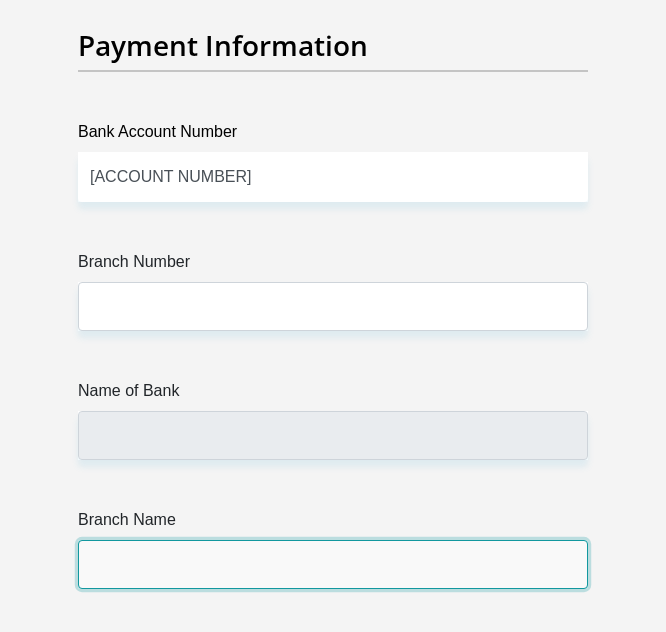 click on "Branch Name" at bounding box center (333, 564) 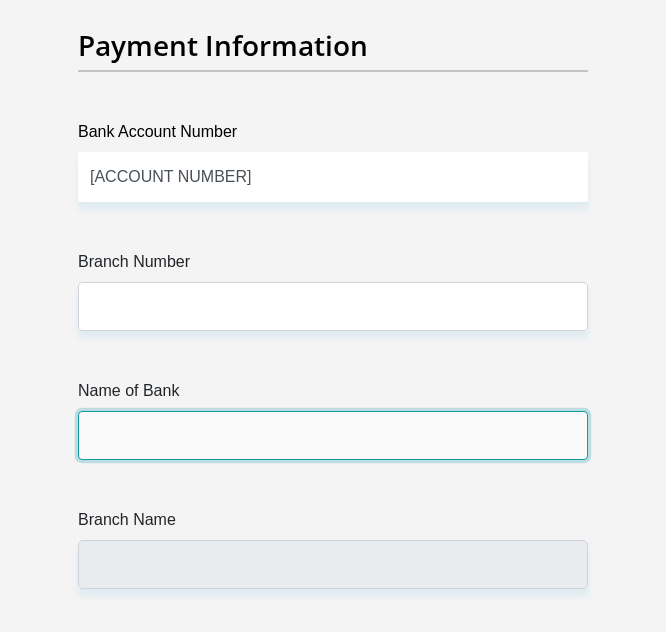 click on "Name of Bank" at bounding box center (333, 435) 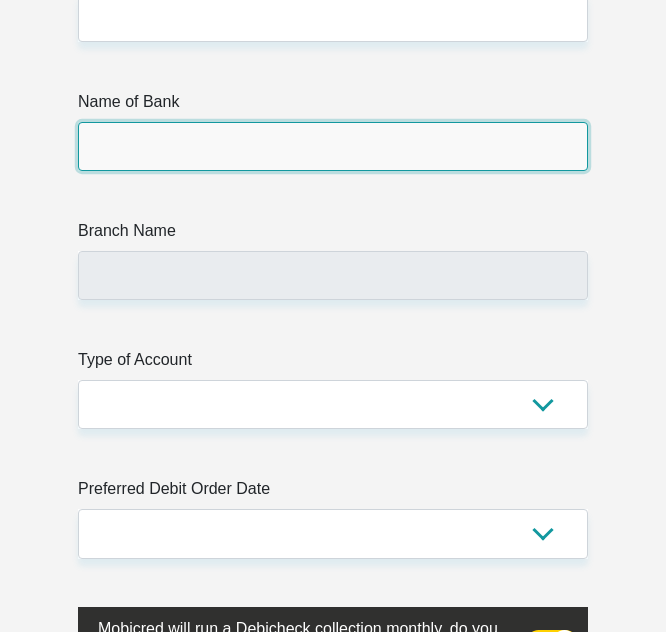 scroll, scrollTop: 7700, scrollLeft: 0, axis: vertical 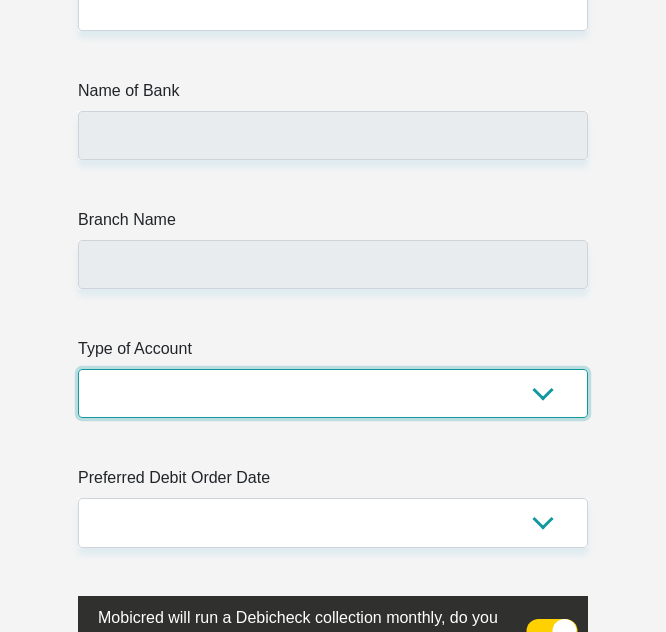 click on "Cheque
Savings" at bounding box center [333, 393] 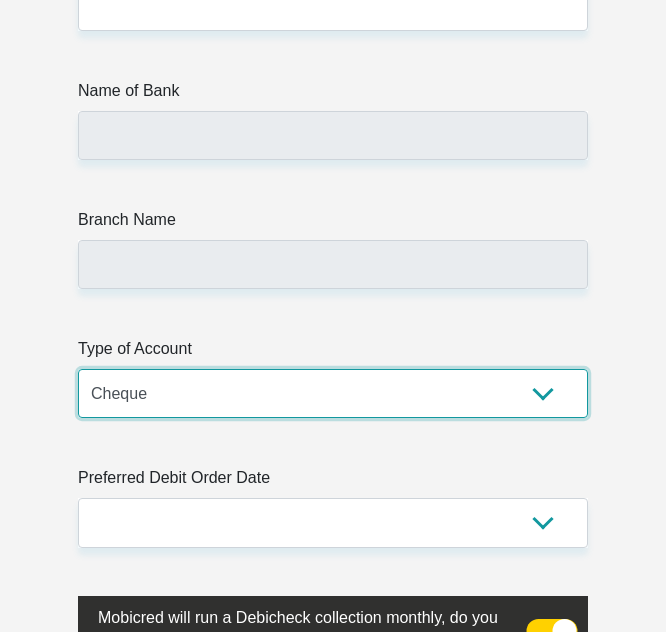 click on "Cheque
Savings" at bounding box center [333, 393] 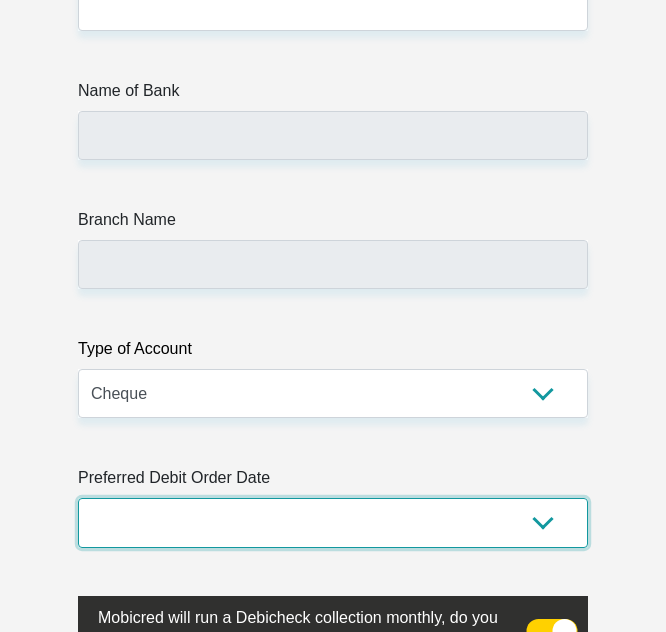 click on "1st
2nd
3rd
4th
5th
7th
18th
19th
20th
21st
22nd
23rd
24th
25th
26th
27th
28th
29th
30th" at bounding box center (333, 522) 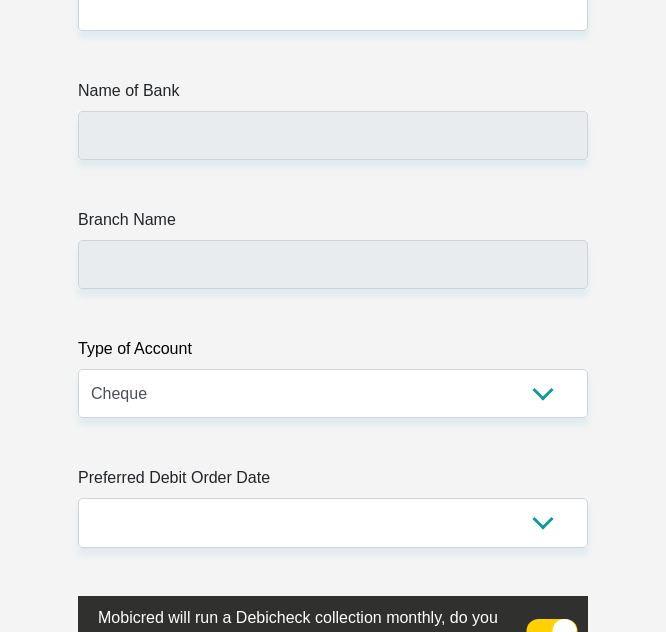 click on "Personal Details
Title
Mr
Ms
Mrs
Dr
Other
First Name
[FIRST]
Surname
[LAST]
ID Number
[ID NUMBER]
Please input valid ID number
Race
Black
Coloured
Indian
White
Other
Contact Number
[PHONE]
Please input valid contact number" at bounding box center [333, -2307] 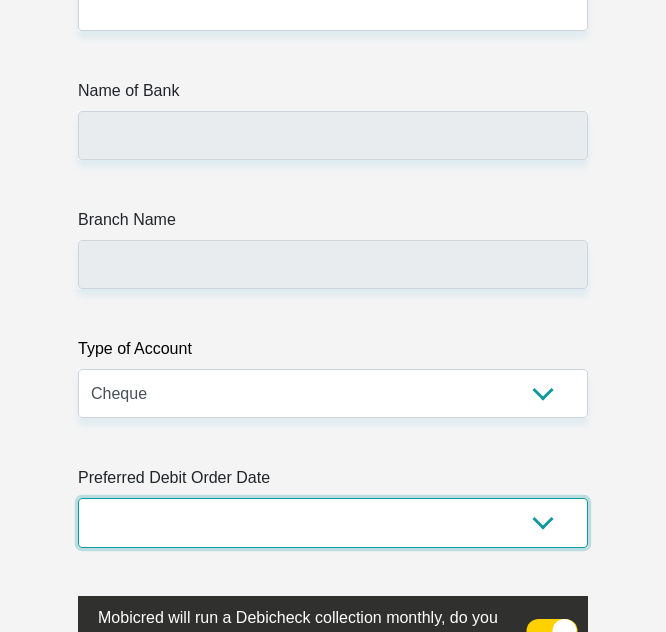 click on "1st
2nd
3rd
4th
5th
7th
18th
19th
20th
21st
22nd
23rd
24th
25th
26th
27th
28th
29th
30th" at bounding box center (333, 522) 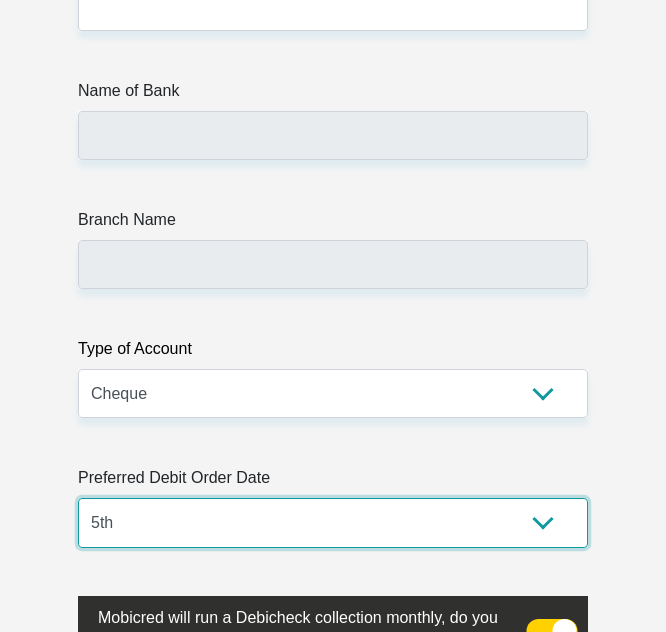 click on "1st
2nd
3rd
4th
5th
7th
18th
19th
20th
21st
22nd
23rd
24th
25th
26th
27th
28th
29th
30th" at bounding box center (333, 522) 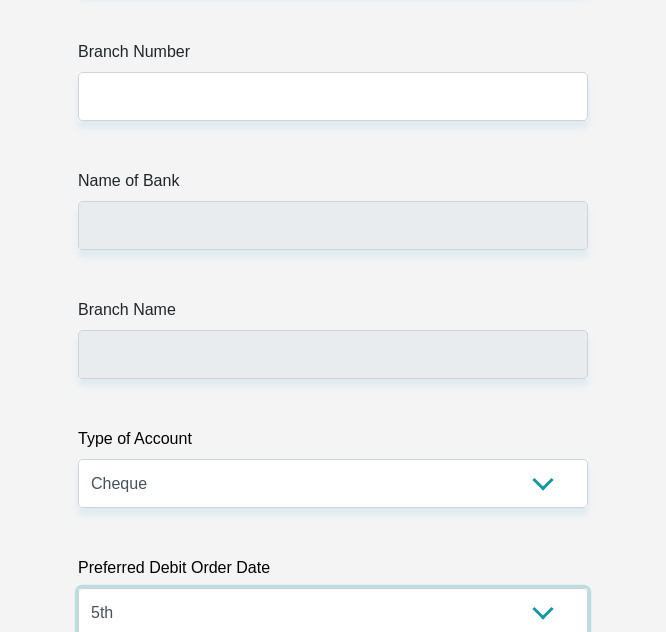 scroll, scrollTop: 7600, scrollLeft: 0, axis: vertical 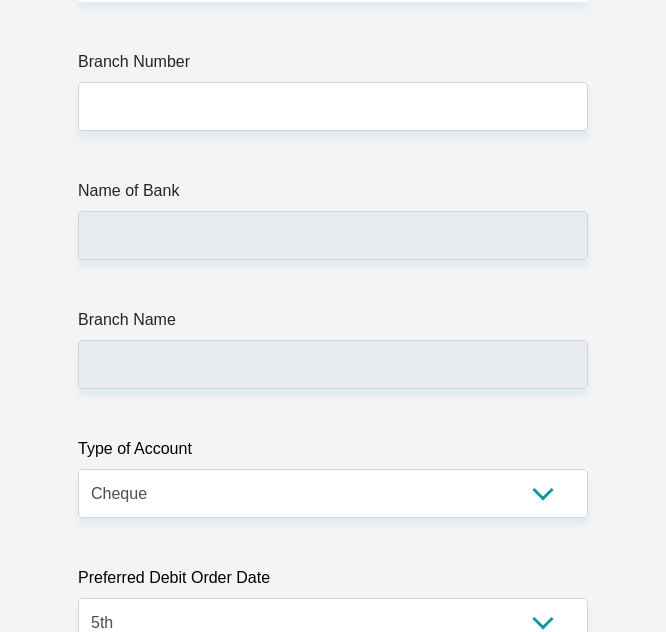 click on "Branch Name" at bounding box center [333, 324] 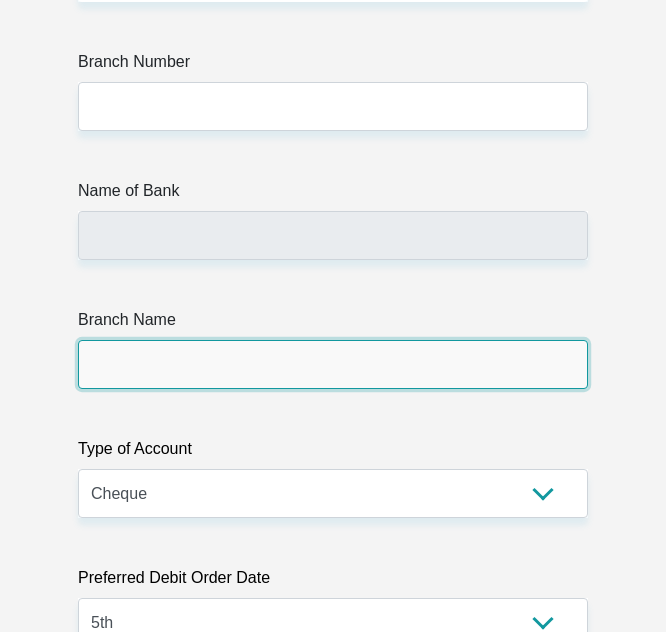 click on "Branch Name" at bounding box center [333, 364] 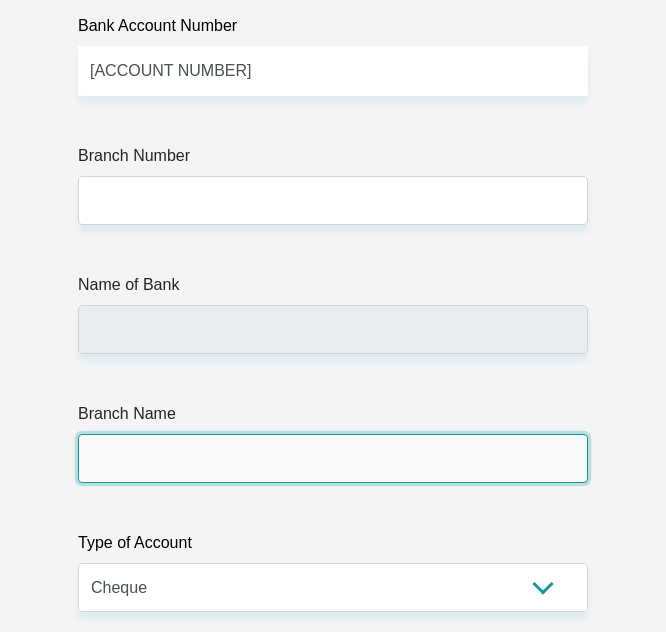 scroll, scrollTop: 7500, scrollLeft: 0, axis: vertical 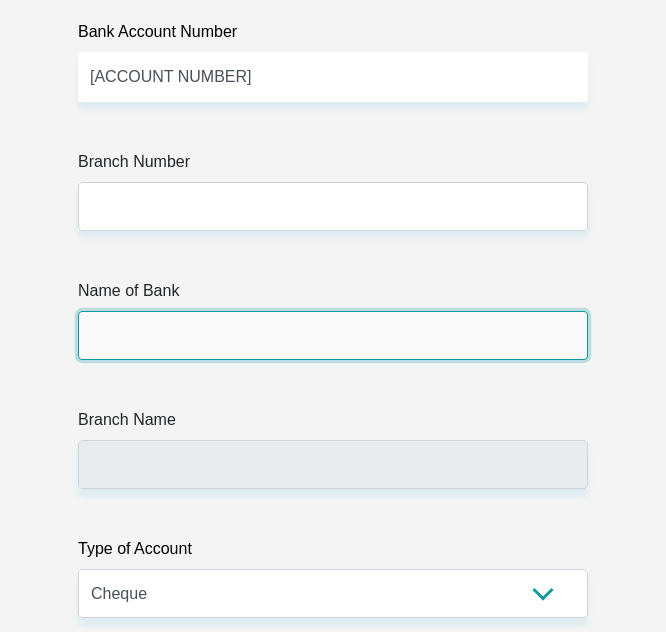 click on "Name of Bank" at bounding box center (333, 335) 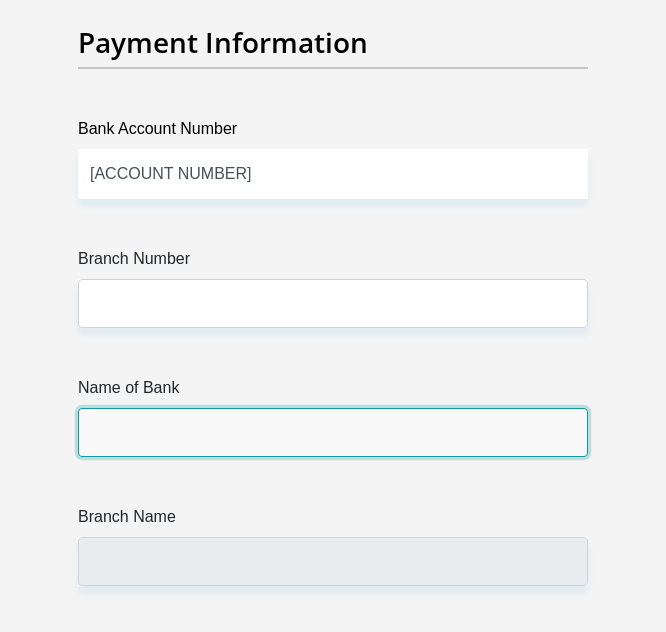scroll, scrollTop: 7400, scrollLeft: 0, axis: vertical 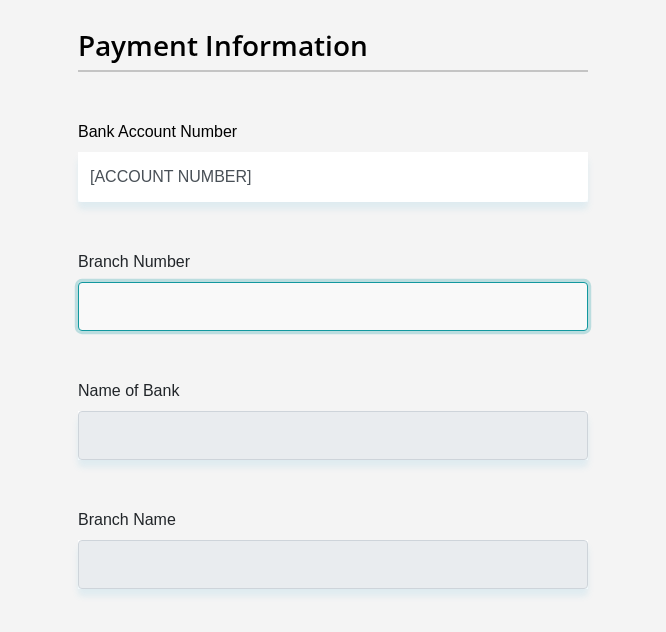 click on "Branch Number" at bounding box center [333, 306] 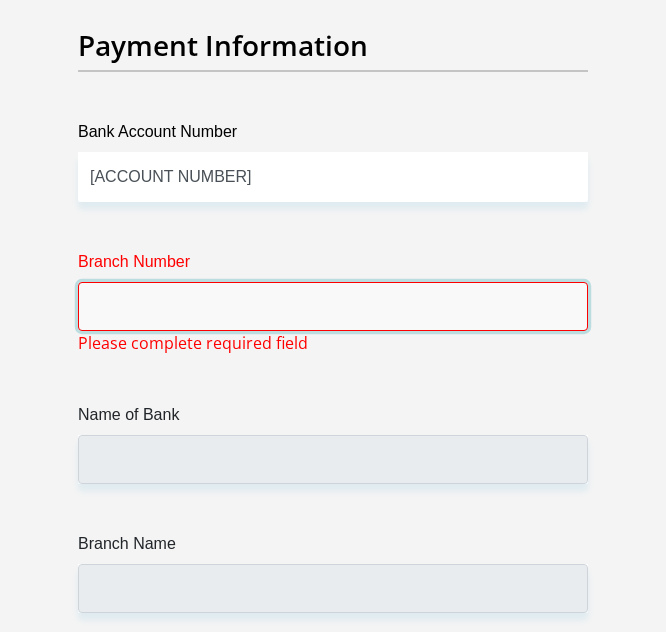 paste on "470010" 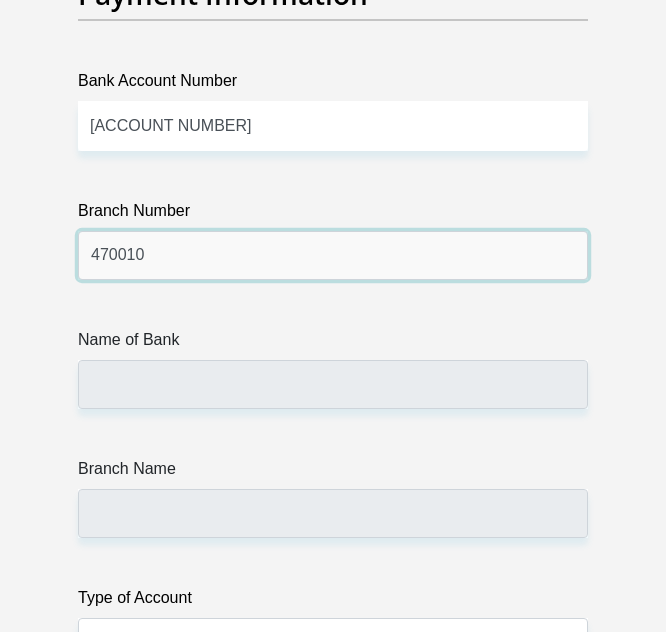 scroll, scrollTop: 7500, scrollLeft: 0, axis: vertical 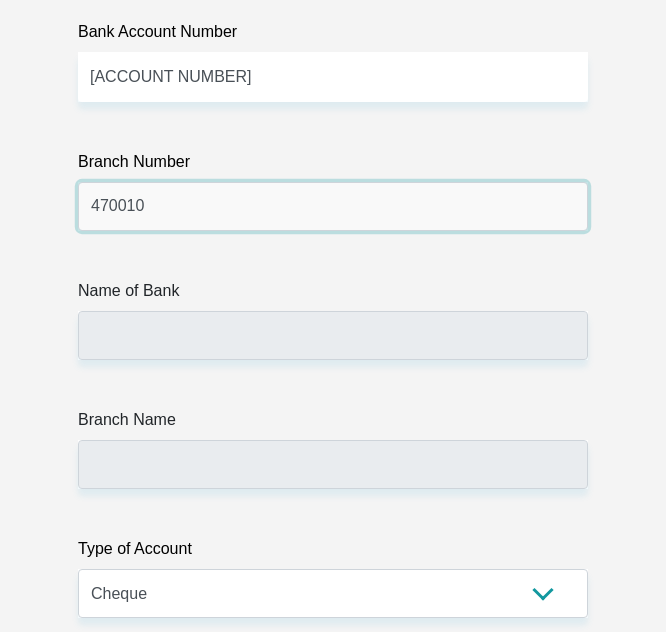 type on "470010" 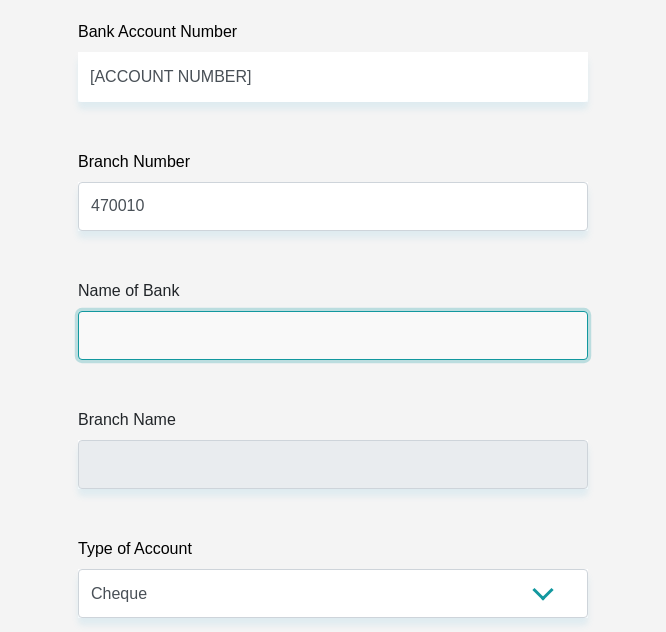 click on "Name of Bank" at bounding box center (333, 335) 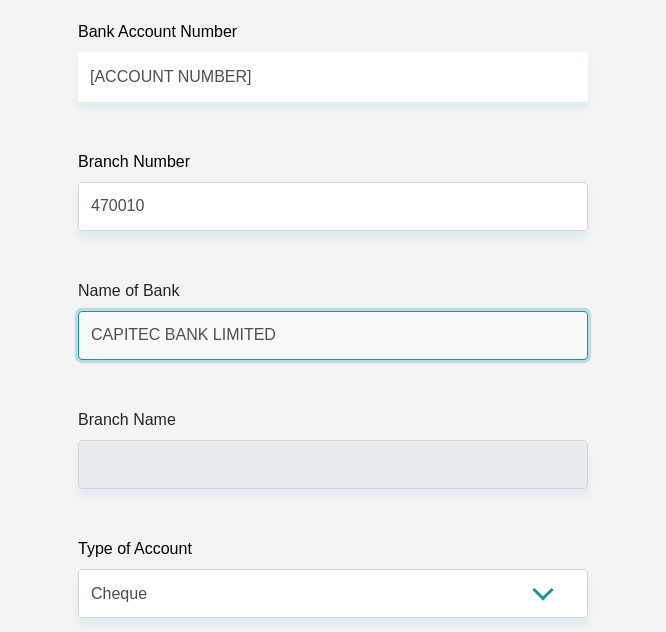 type on "CAPITEC BANK CPC" 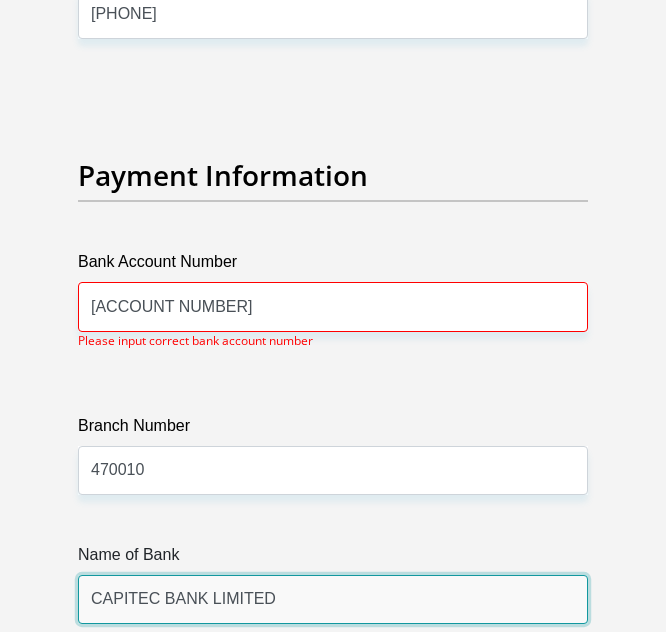 scroll, scrollTop: 7269, scrollLeft: 0, axis: vertical 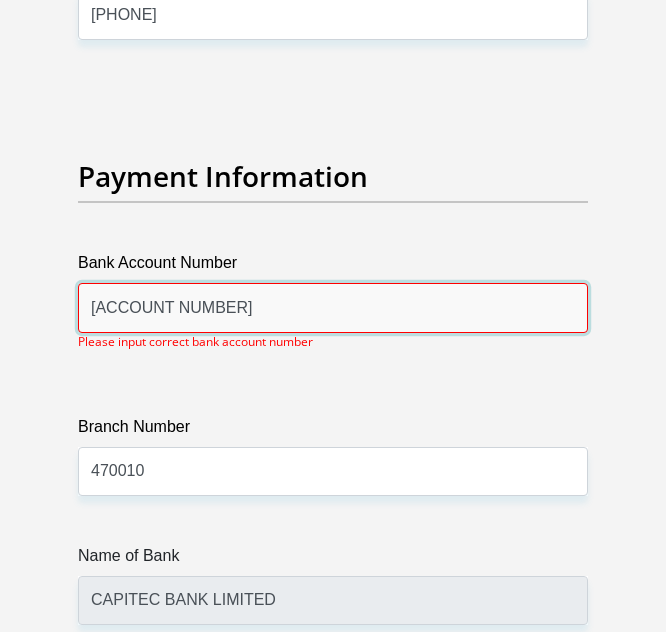 click on "[ACCOUNT NUMBER]" at bounding box center [333, 307] 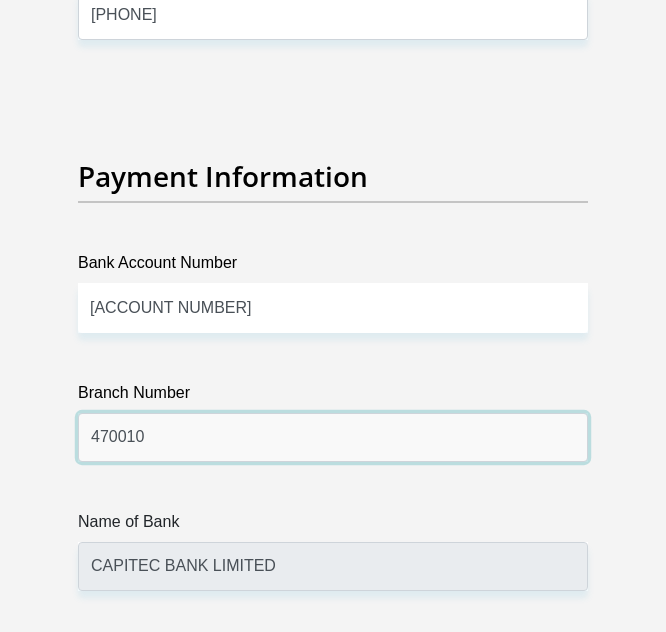 click on "Title
Mr
Ms
Mrs
Dr
Other
First Name
[FIRST]
Surname
[LAST]
ID Number
[ID NUMBER]
Please input valid ID number
Race
Black
Coloured
Indian
White
Other
Contact Number
[PHONE]
Please input valid contact number
Nationality
South Africa
Afghanistan
Aland Islands  Albania  Aruba" at bounding box center (333, -1923) 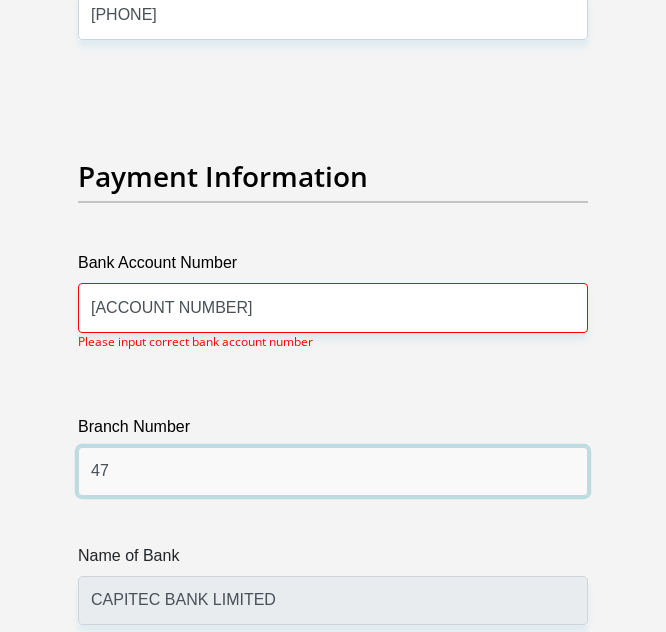 type on "4" 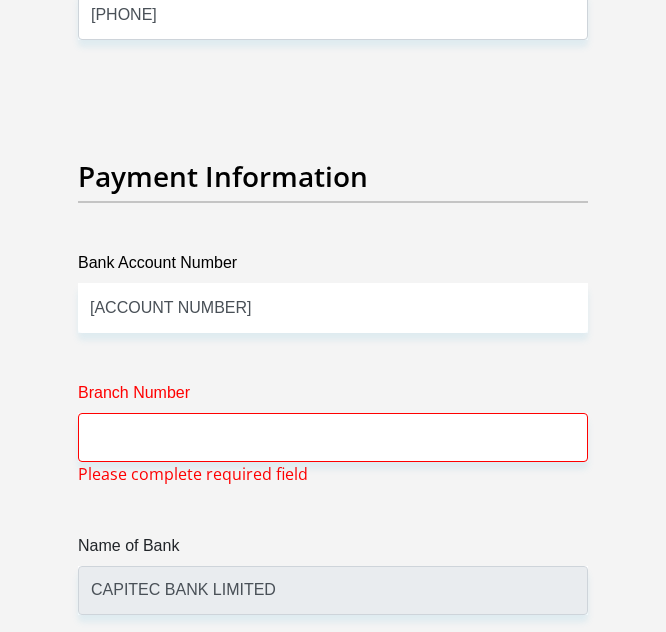 click on "Title
Mr
Ms
Mrs
Dr
Other
First Name
[FIRST]
Surname
[LAST]
ID Number
[ID NUMBER]
Please input valid ID number
Race
Black
Coloured
Indian
White
Other
Contact Number
[PHONE]
Please input valid contact number
Nationality
South Africa
Afghanistan
Aland Islands  Albania  Aruba" at bounding box center (333, -1911) 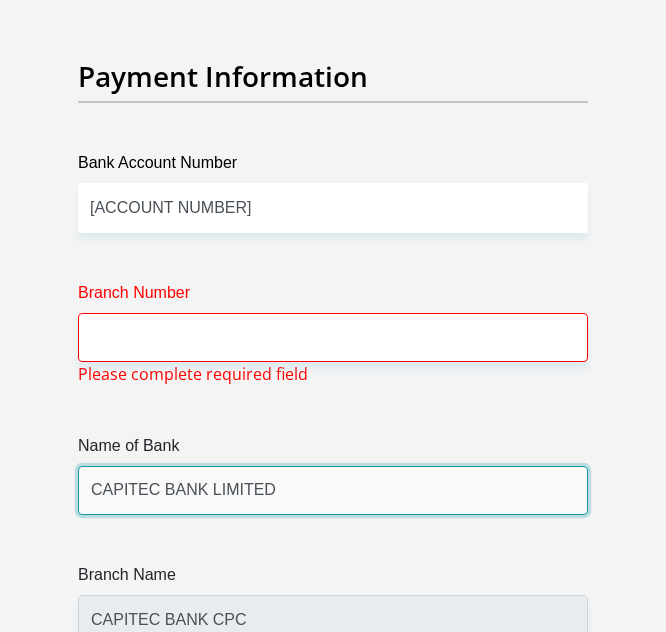 click on "CAPITEC BANK LIMITED" at bounding box center (333, 490) 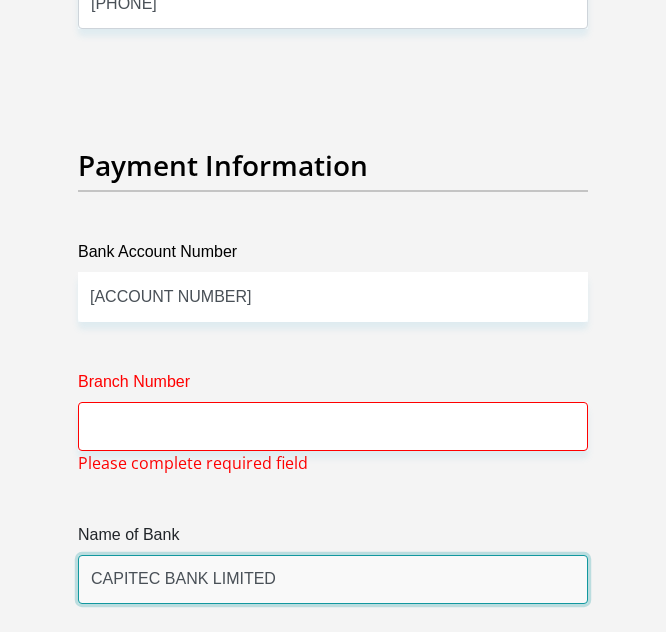 scroll, scrollTop: 7269, scrollLeft: 0, axis: vertical 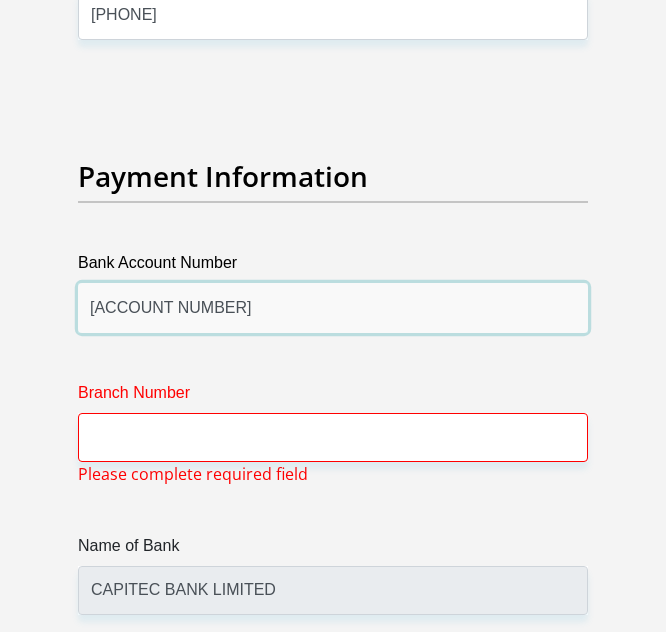 drag, startPoint x: 284, startPoint y: 276, endPoint x: 68, endPoint y: 289, distance: 216.39085 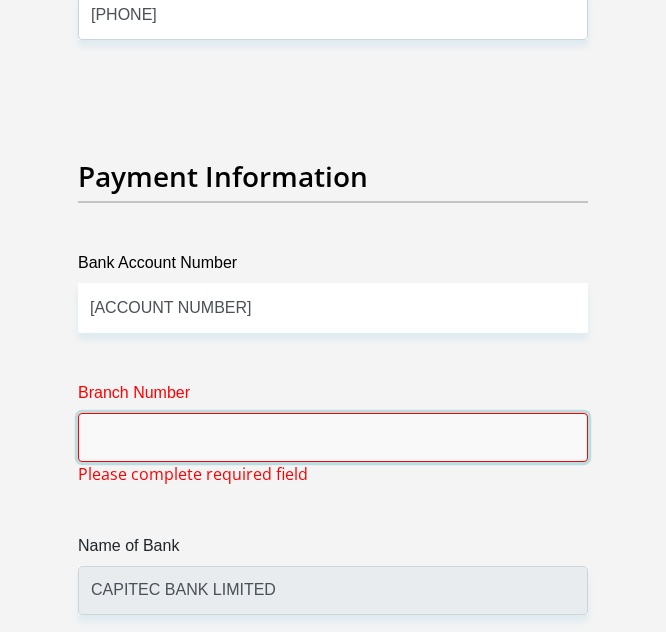 click on "Branch Number" at bounding box center (333, 437) 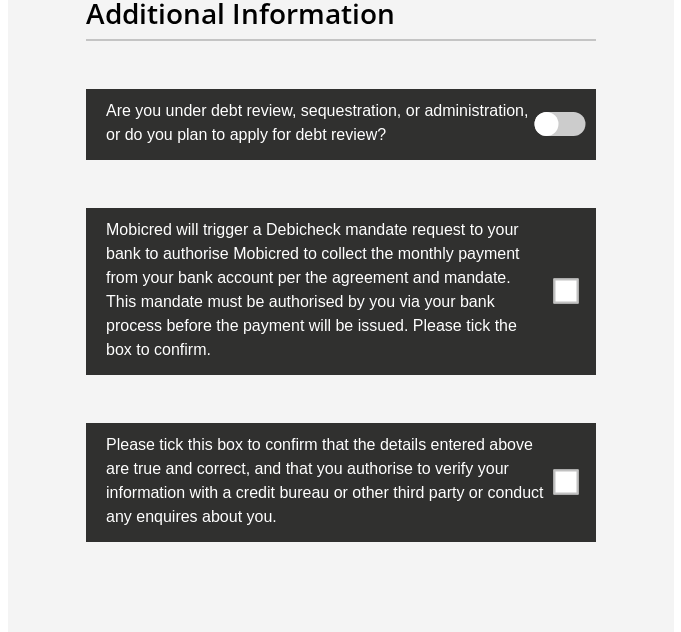 scroll, scrollTop: 9569, scrollLeft: 0, axis: vertical 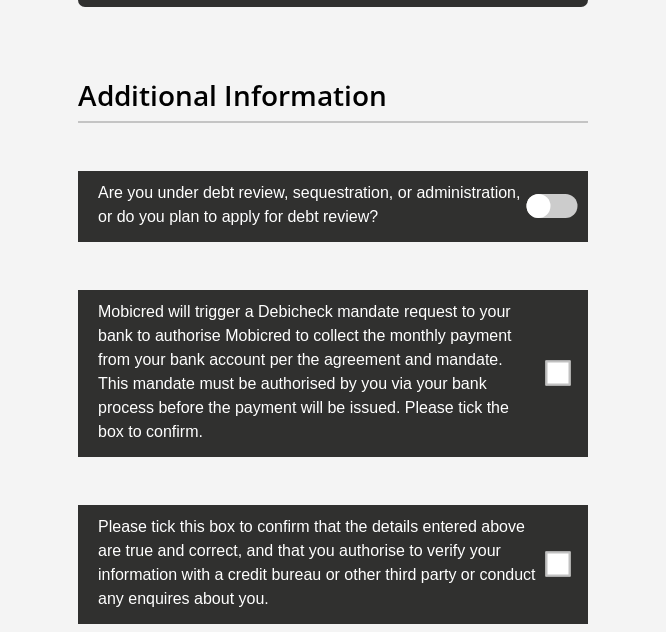type on "470010" 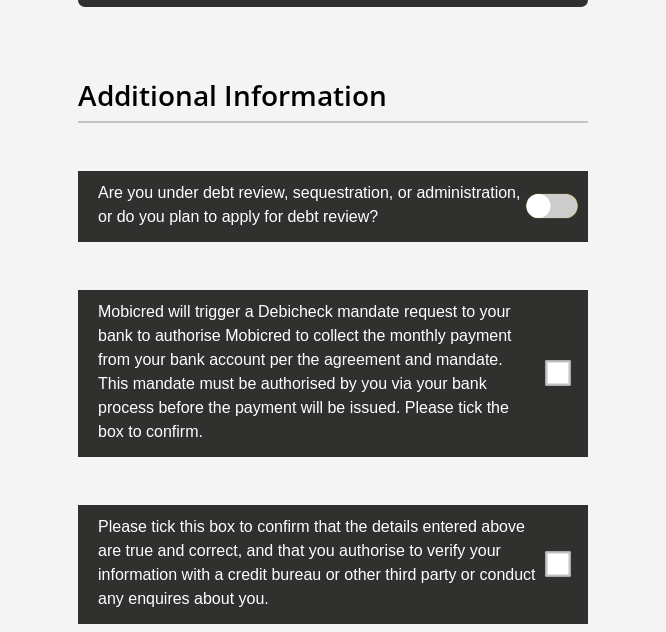 click at bounding box center (563, 188) 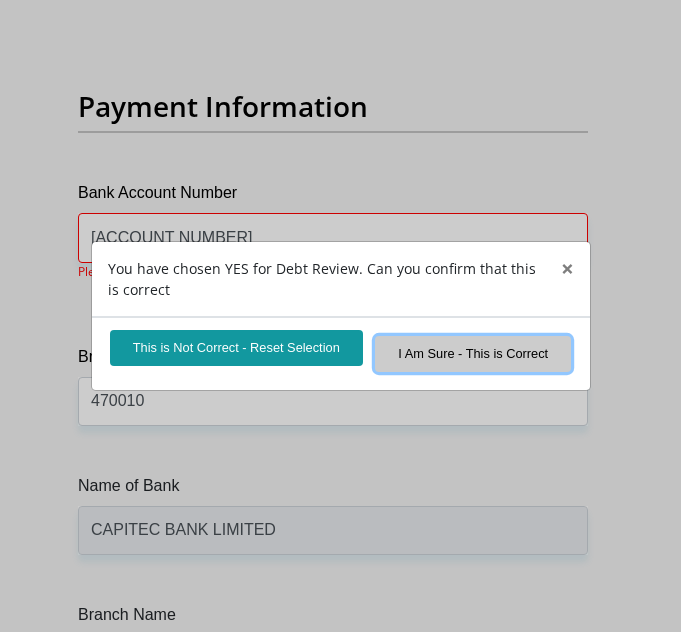 click on "I Am Sure - This is Correct" at bounding box center [473, 353] 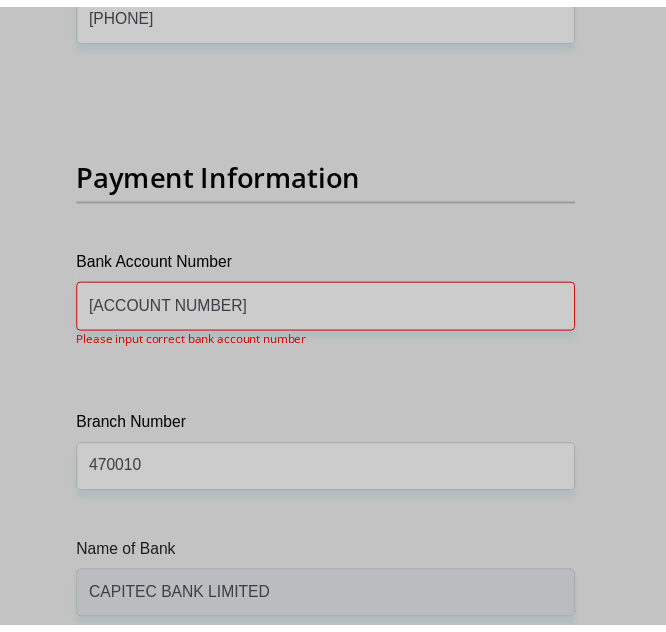 scroll, scrollTop: 7269, scrollLeft: 0, axis: vertical 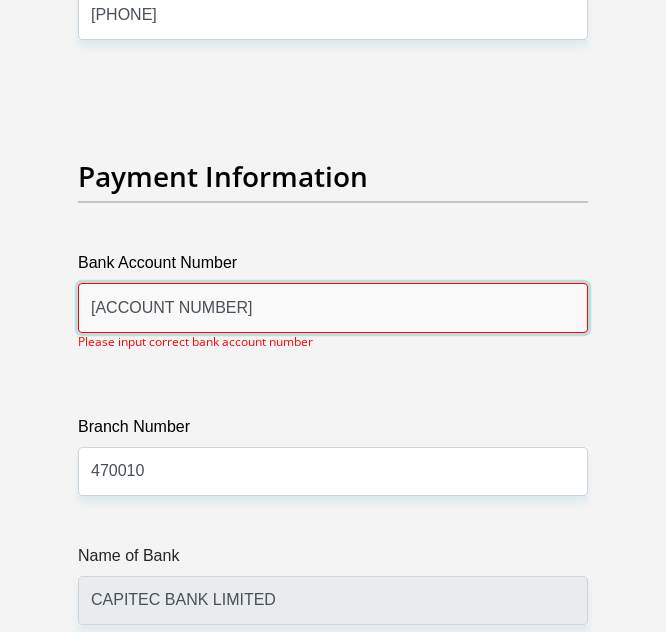 click on "[ACCOUNT NUMBER]" at bounding box center (333, 307) 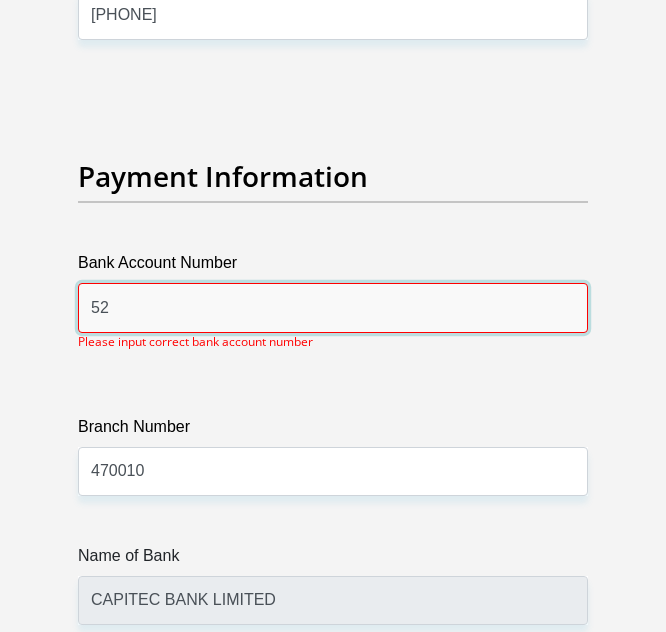 type on "5" 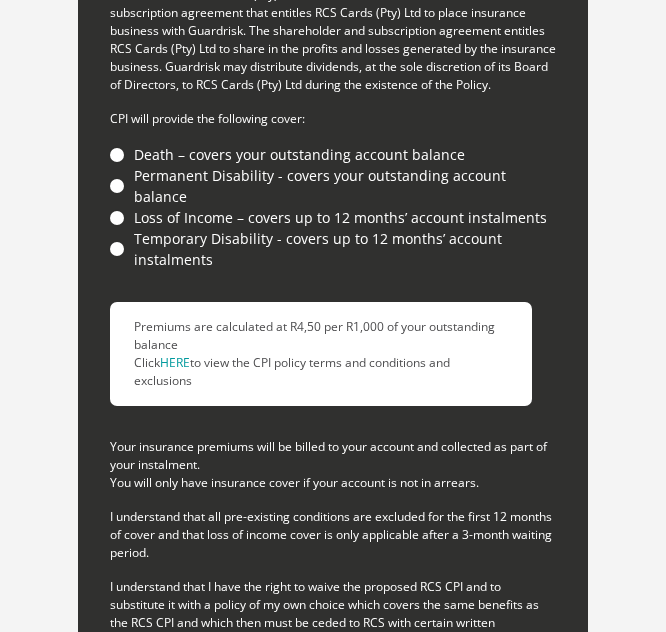 scroll, scrollTop: 8969, scrollLeft: 0, axis: vertical 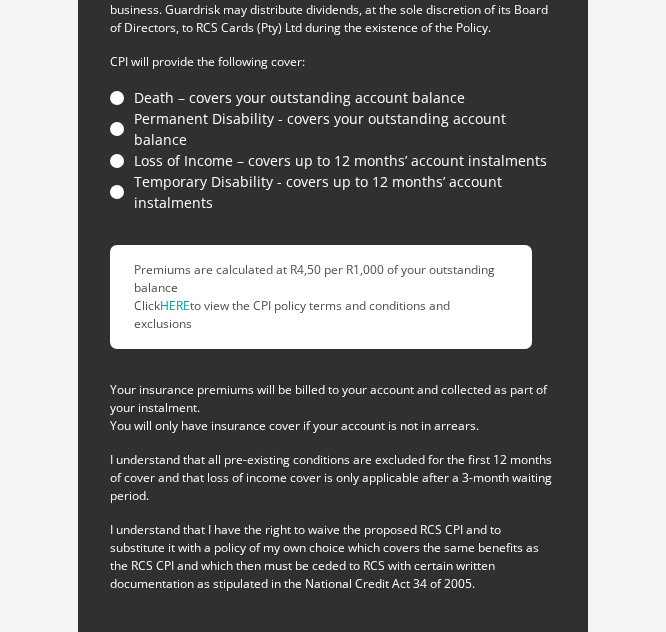click on "Loss of Income – covers up to 12 months’ account instalments" at bounding box center [333, 160] 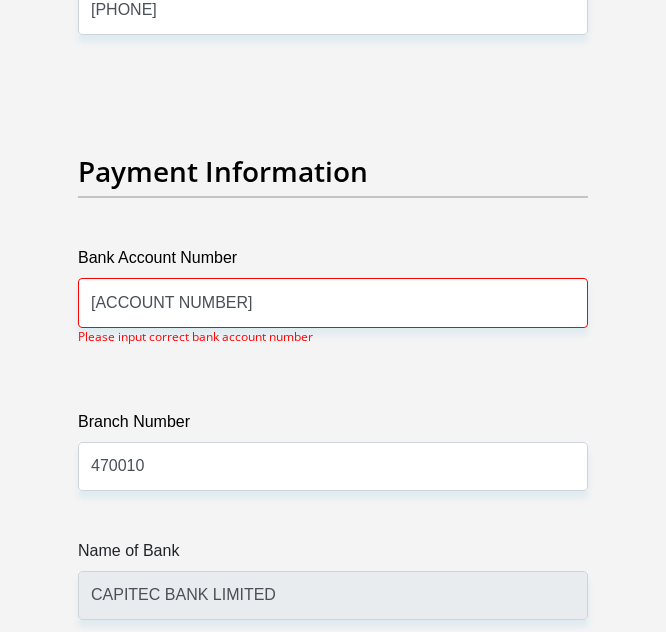 scroll, scrollTop: 7269, scrollLeft: 0, axis: vertical 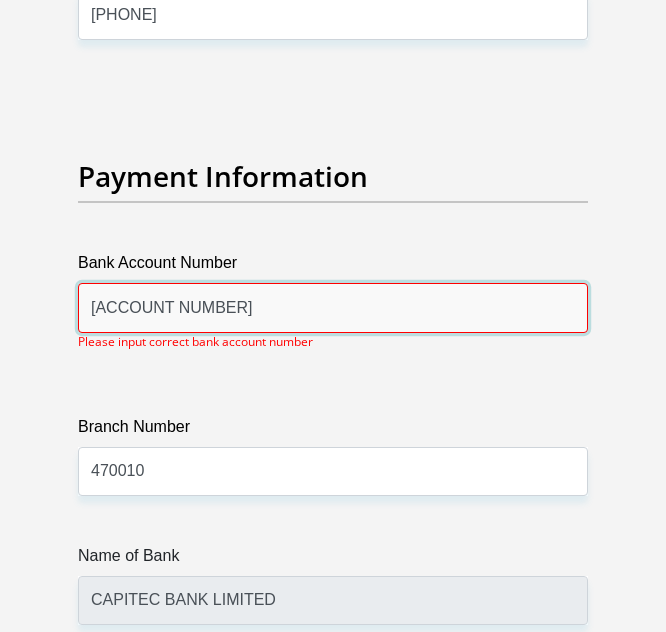 click on "[ACCOUNT NUMBER]" at bounding box center [333, 307] 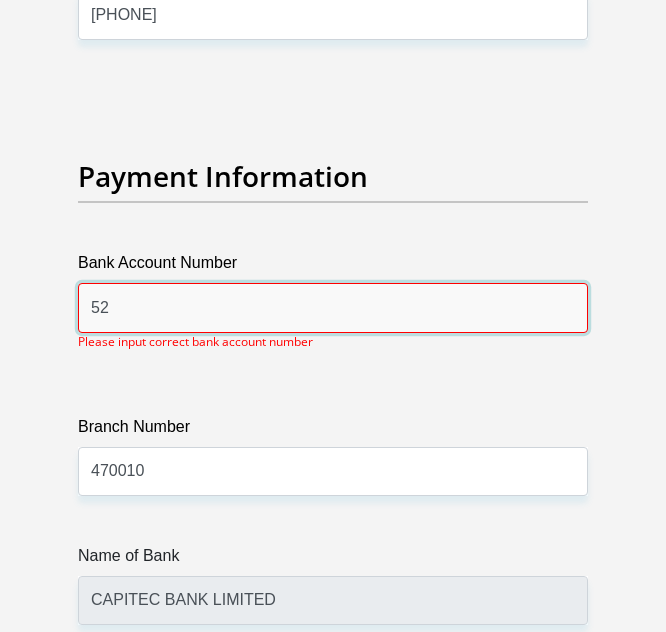 type on "5" 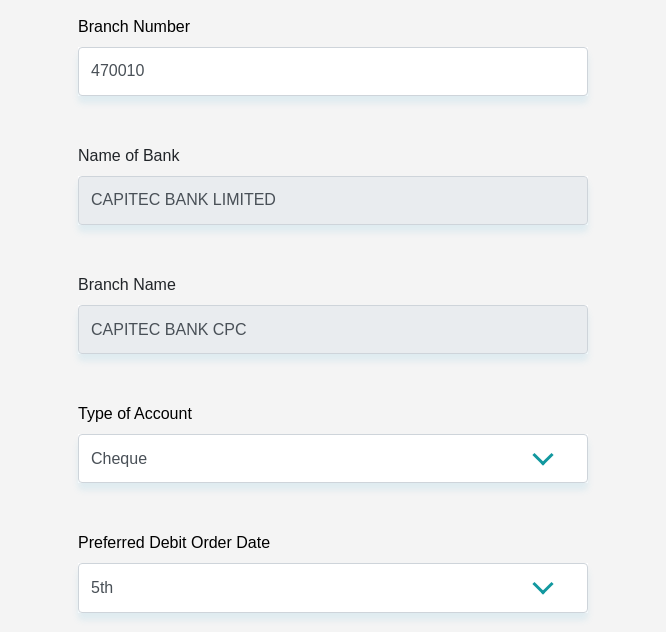 type 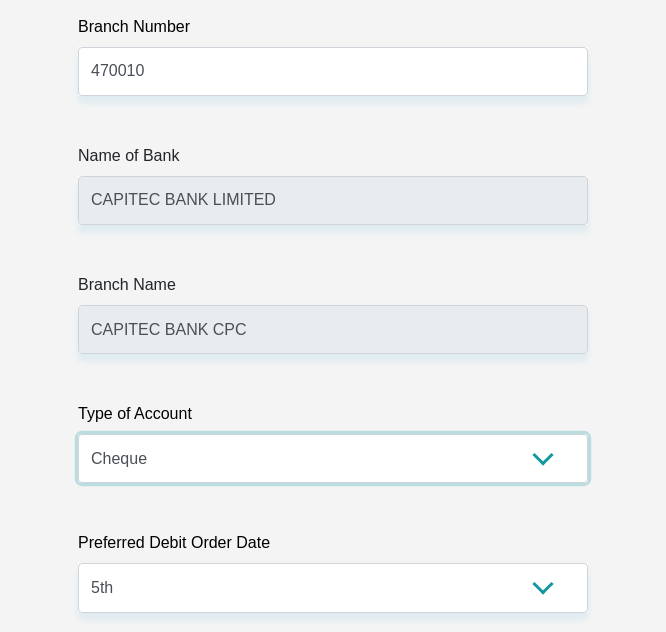 click on "Cheque
Savings" at bounding box center [333, 458] 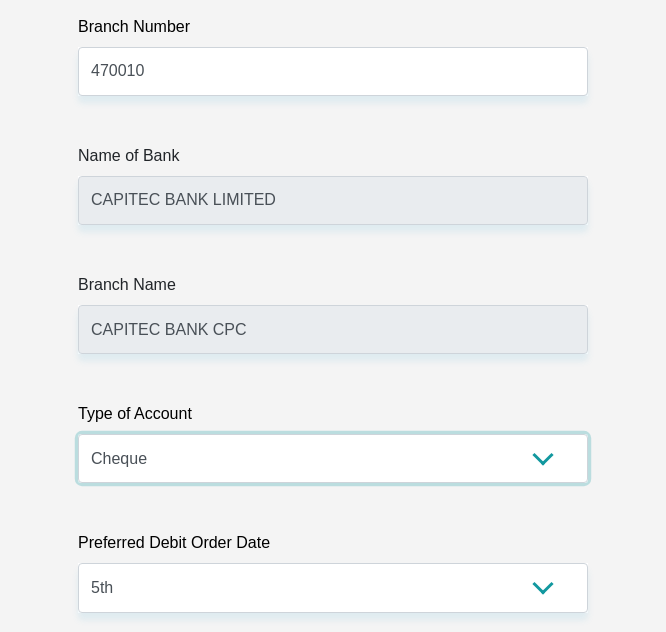 select on "SAV" 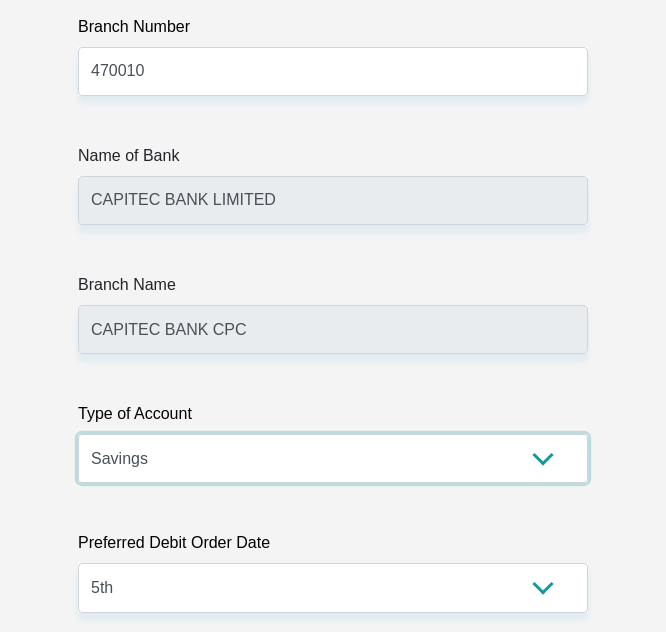 click on "Cheque
Savings" at bounding box center [333, 458] 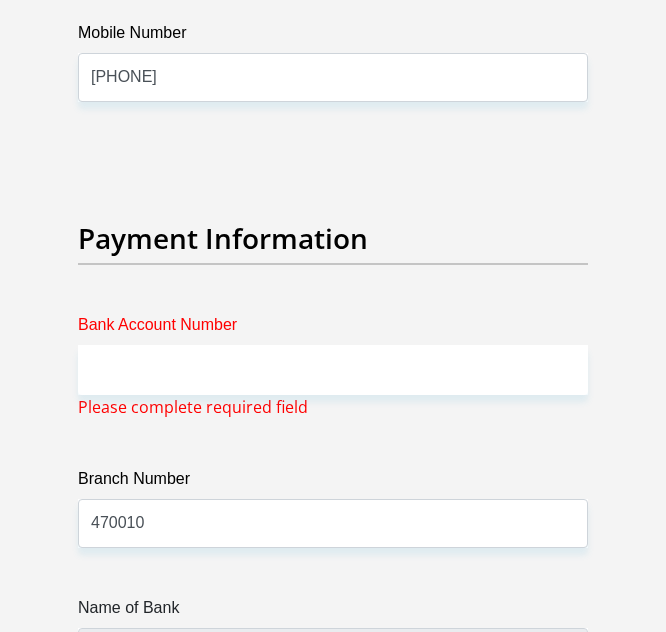 scroll, scrollTop: 7259, scrollLeft: 0, axis: vertical 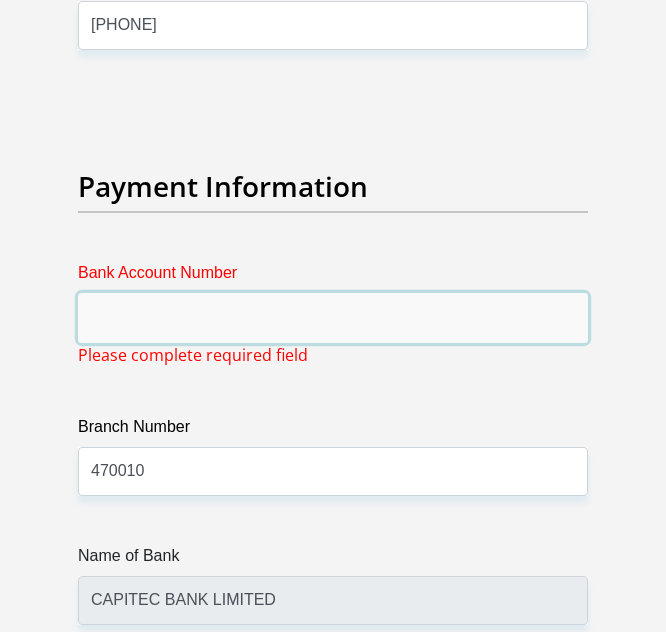 click on "Bank Account Number" at bounding box center [333, 317] 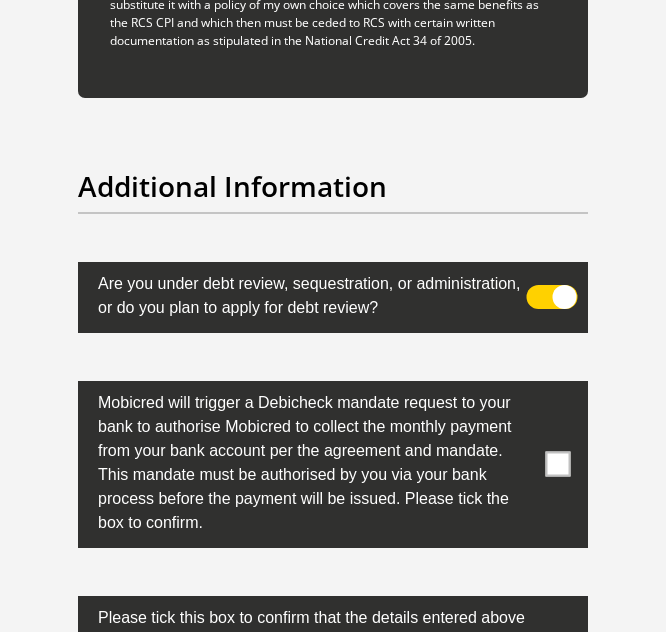 scroll, scrollTop: 9659, scrollLeft: 0, axis: vertical 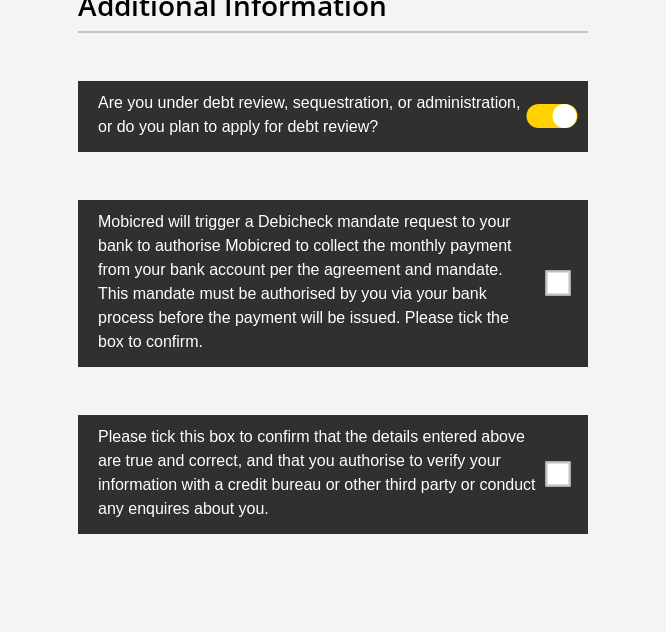 type on "[NUMBER]" 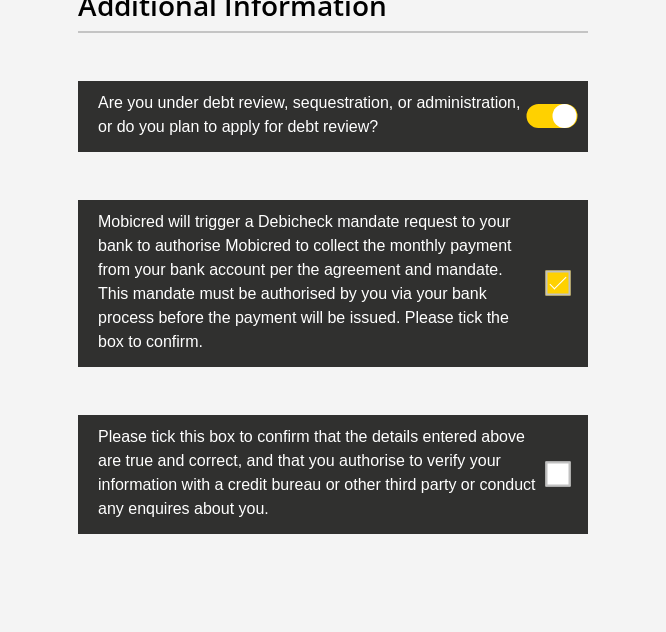 click at bounding box center [558, 474] 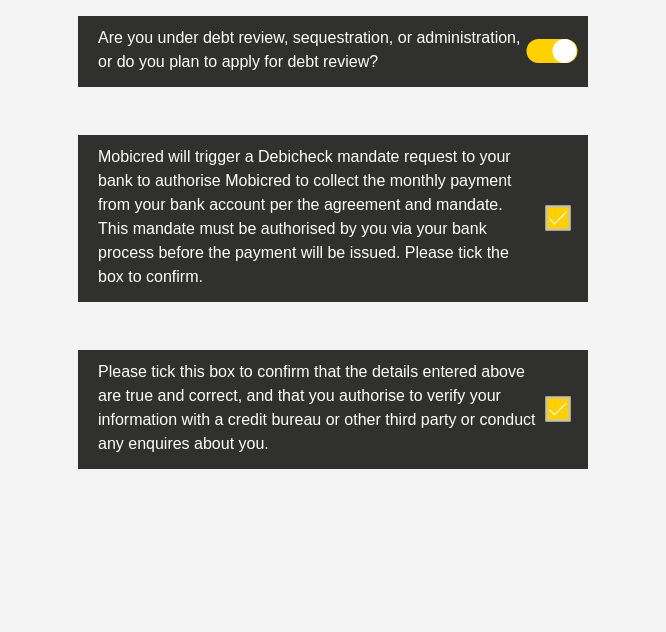 scroll, scrollTop: 9959, scrollLeft: 0, axis: vertical 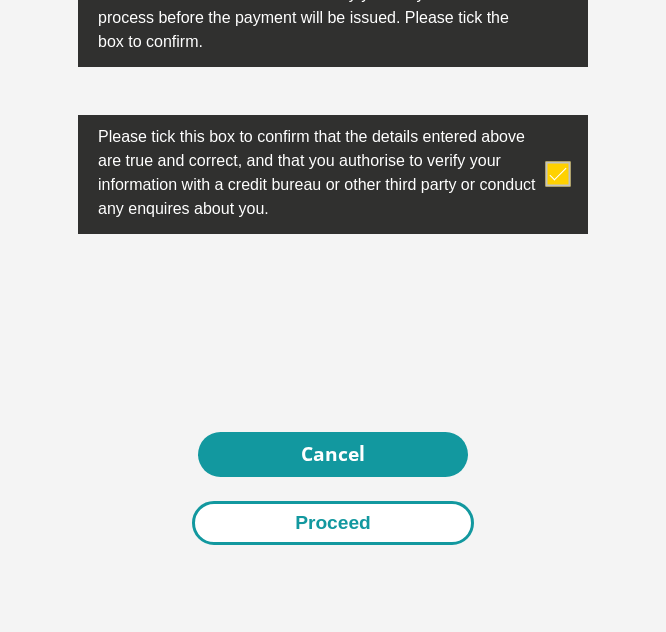 click on "Proceed" at bounding box center (333, 523) 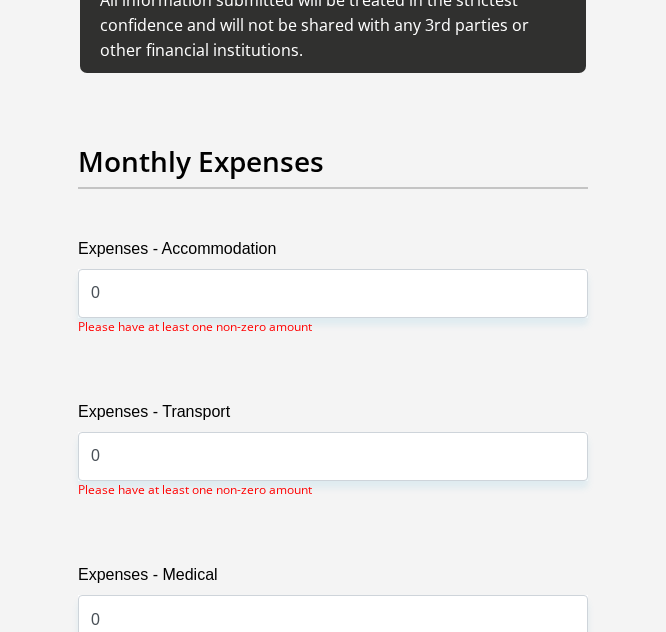 scroll, scrollTop: 4615, scrollLeft: 0, axis: vertical 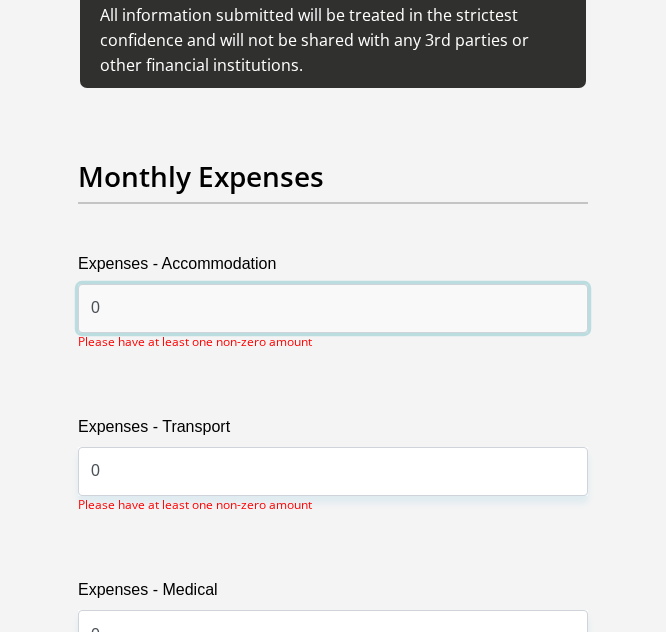 click on "0" at bounding box center [333, 308] 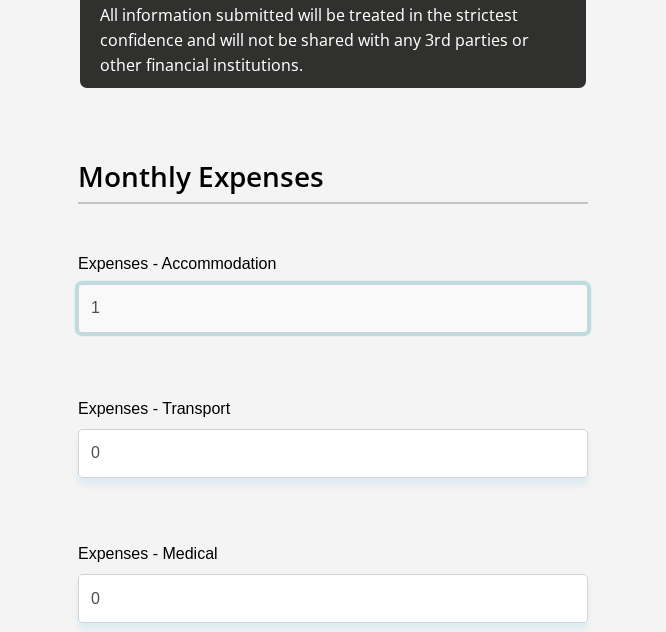 type on "1" 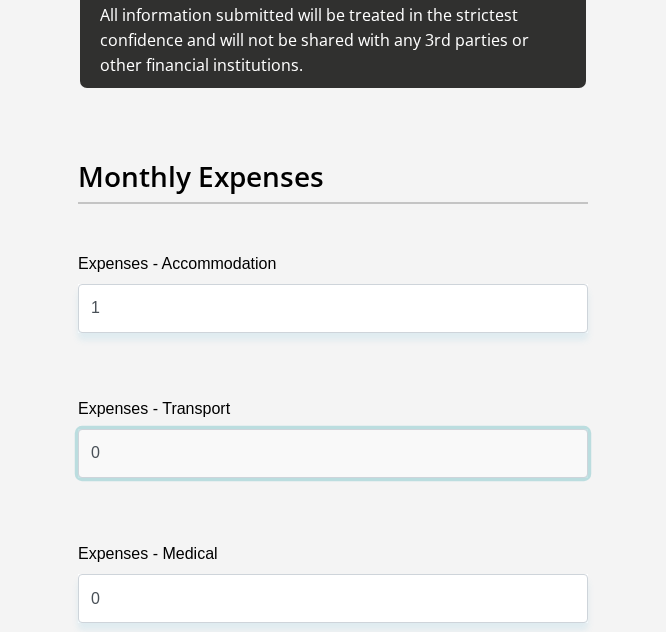 click on "0" at bounding box center (333, 453) 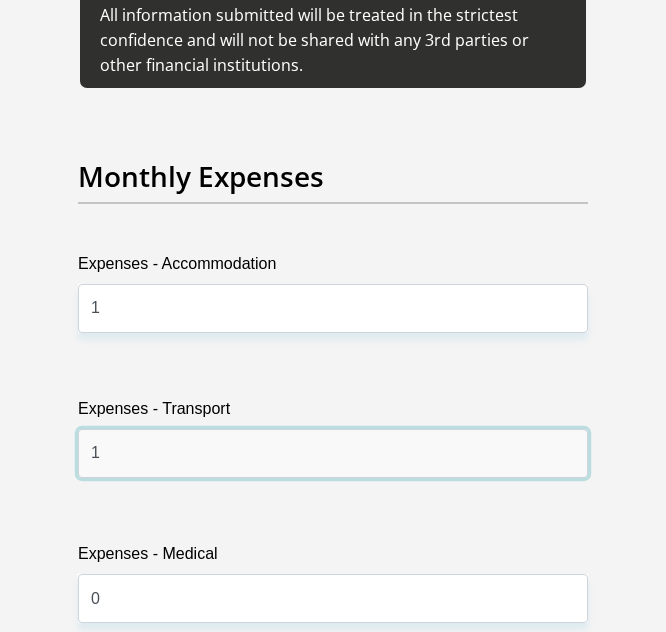type on "1" 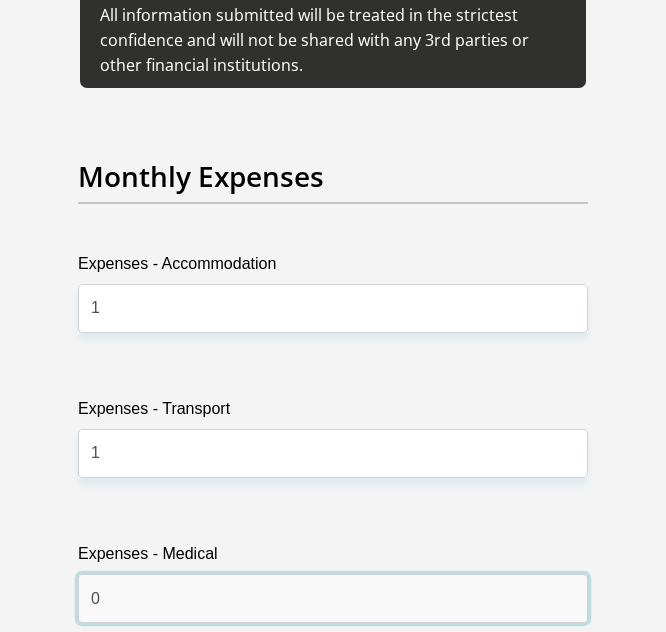 click on "0" at bounding box center [333, 598] 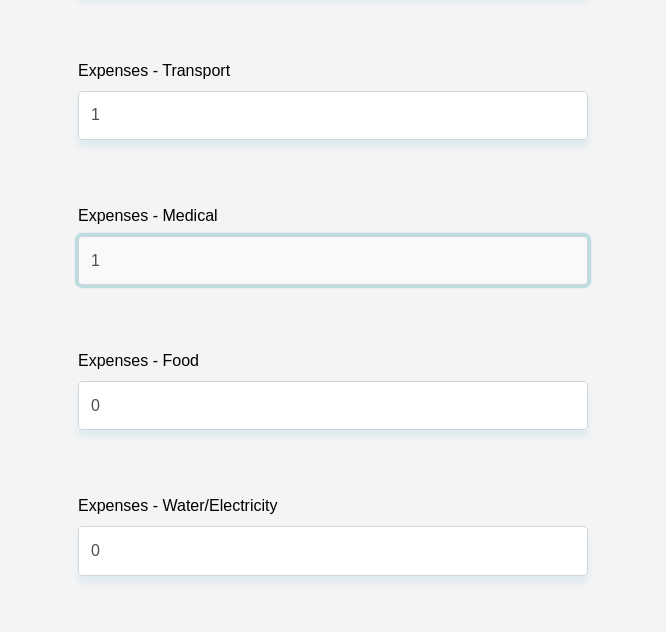 scroll, scrollTop: 5015, scrollLeft: 0, axis: vertical 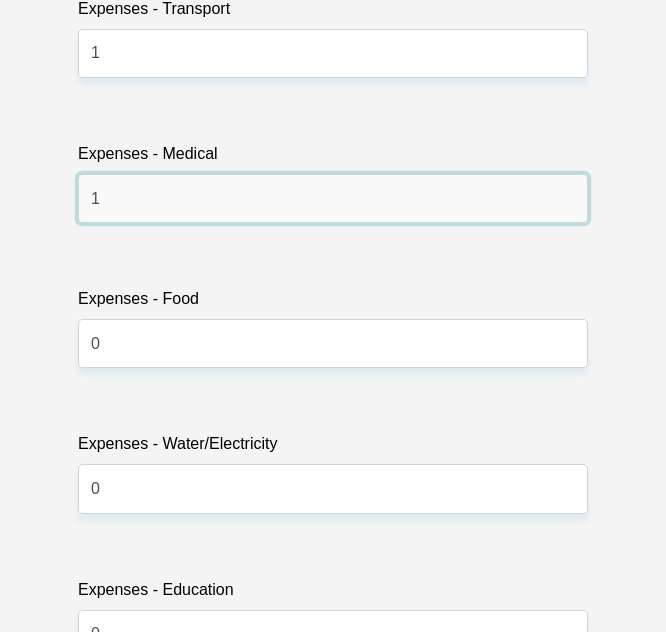 type on "1" 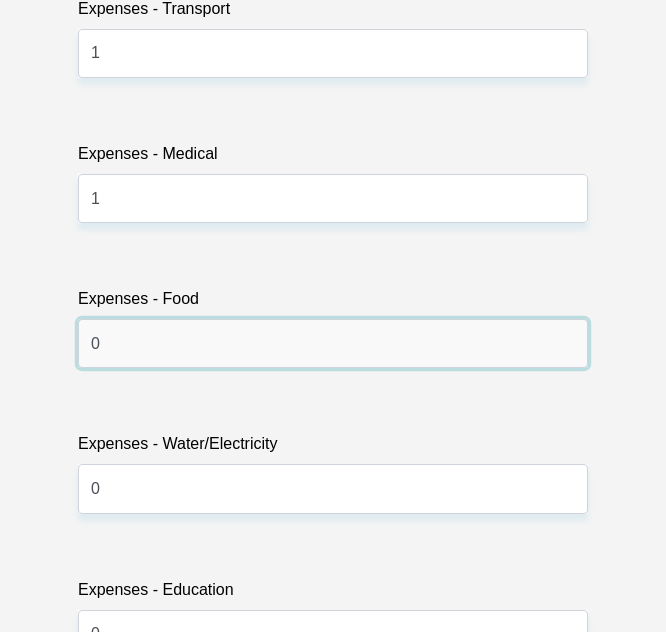 click on "0" at bounding box center [333, 343] 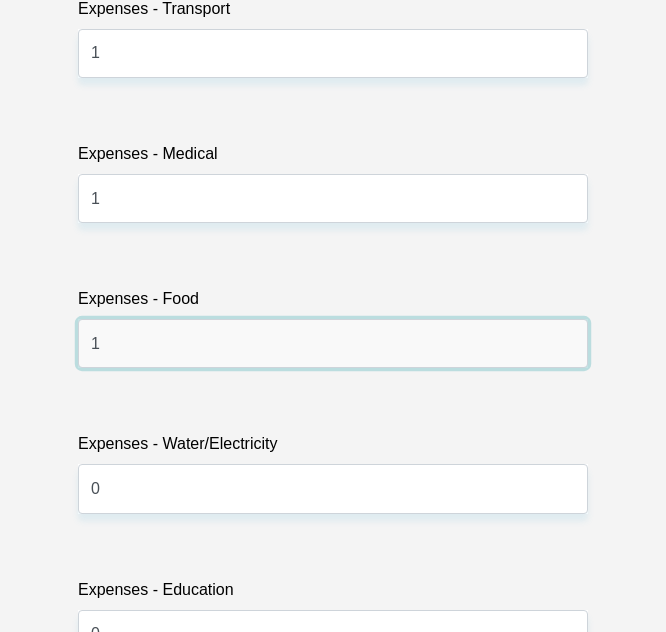 type on "1" 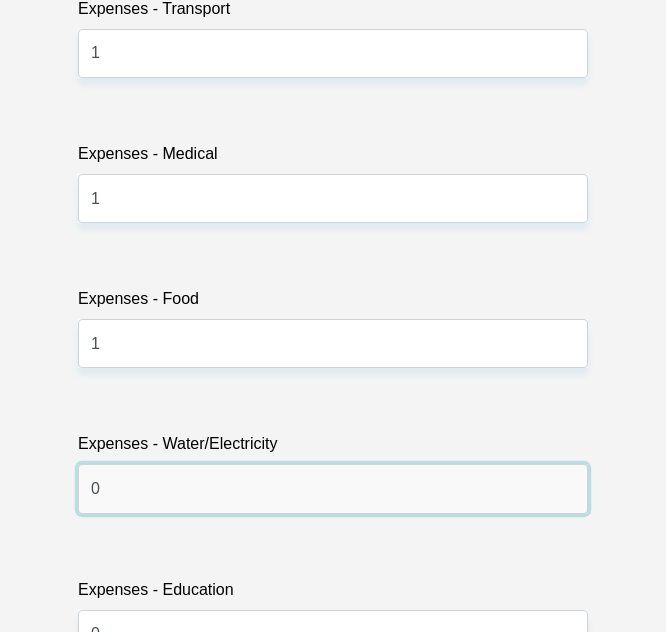 click on "0" at bounding box center [333, 488] 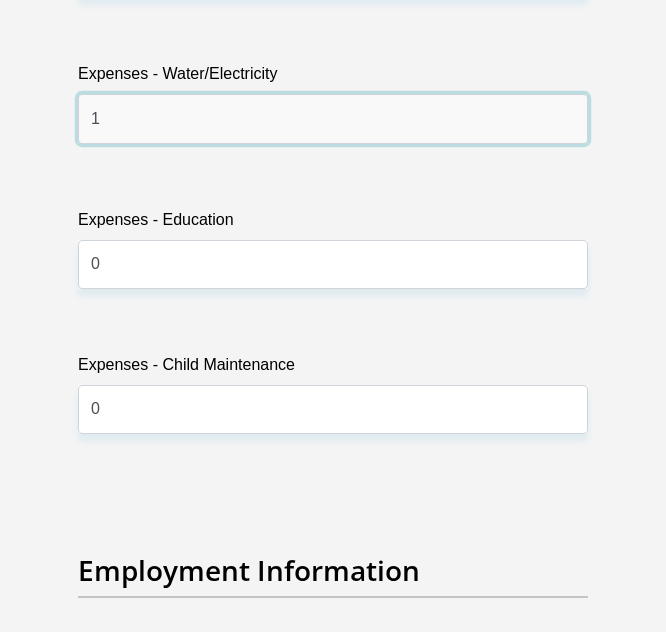 scroll, scrollTop: 5515, scrollLeft: 0, axis: vertical 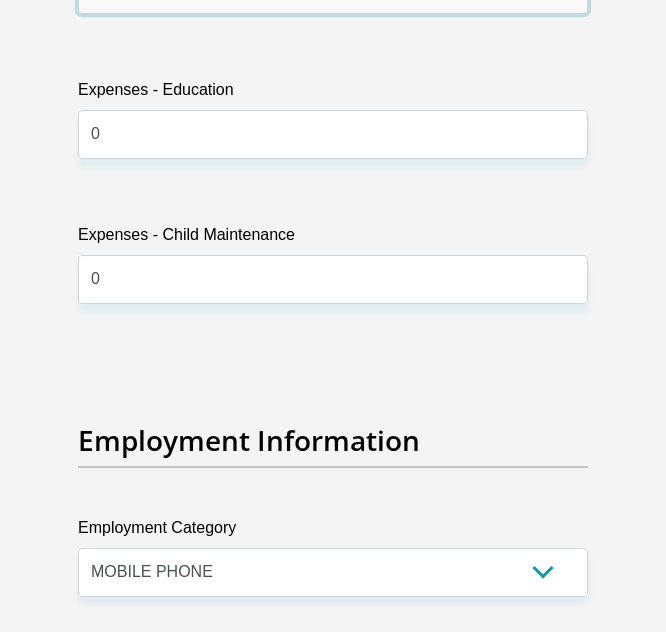 type on "1" 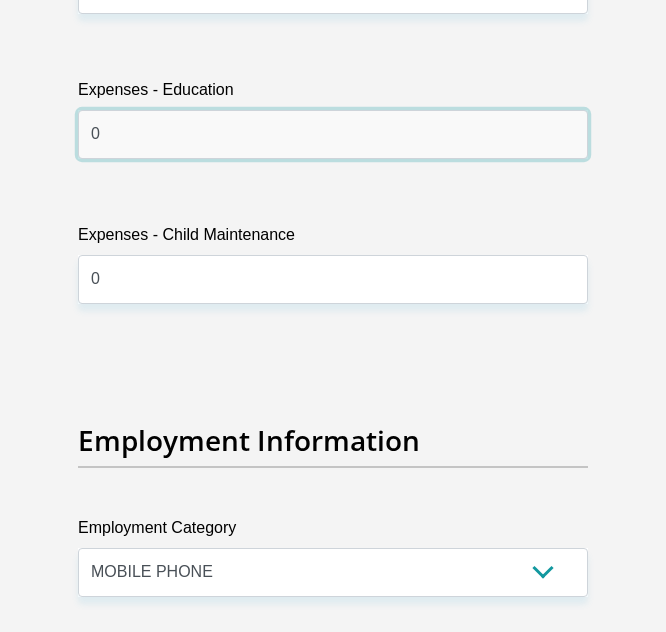 click on "0" at bounding box center [333, 134] 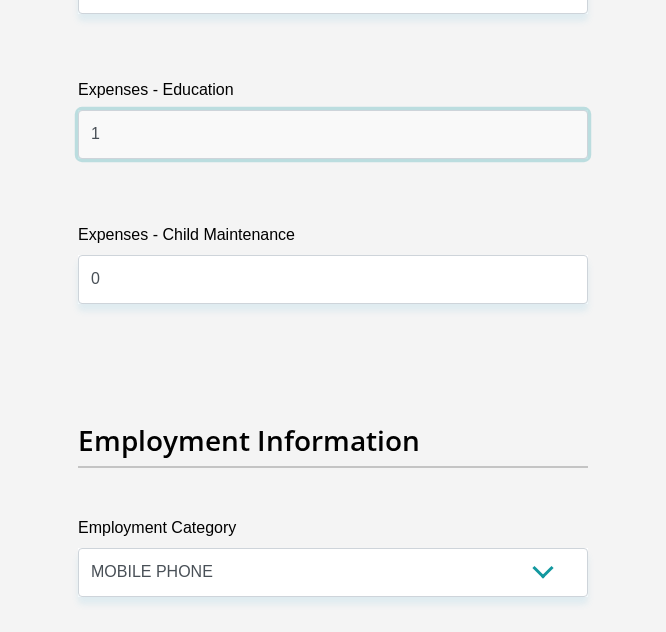 type on "1" 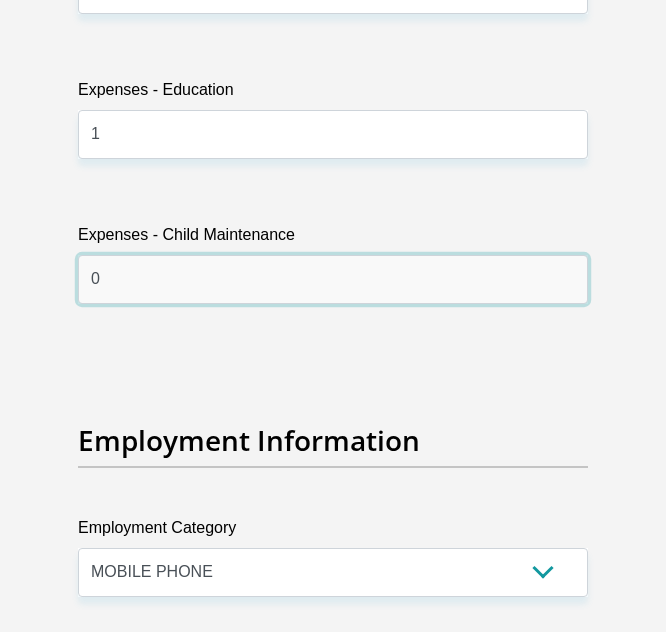 click on "0" at bounding box center (333, 279) 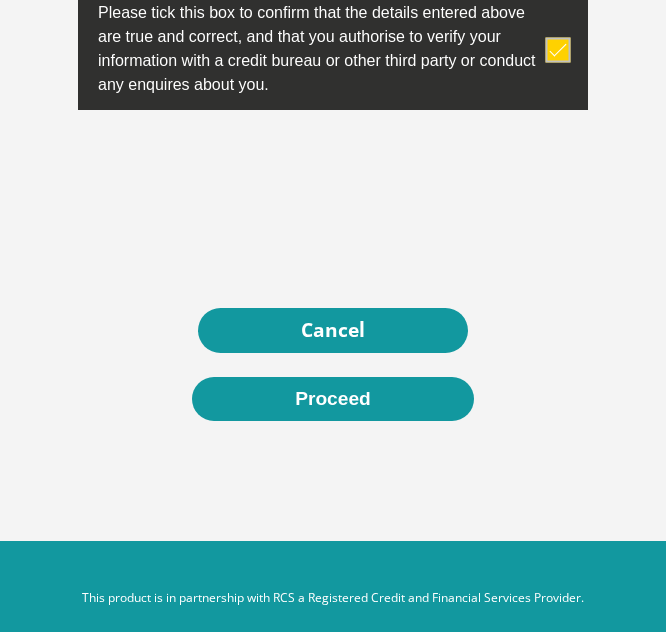 scroll, scrollTop: 10088, scrollLeft: 0, axis: vertical 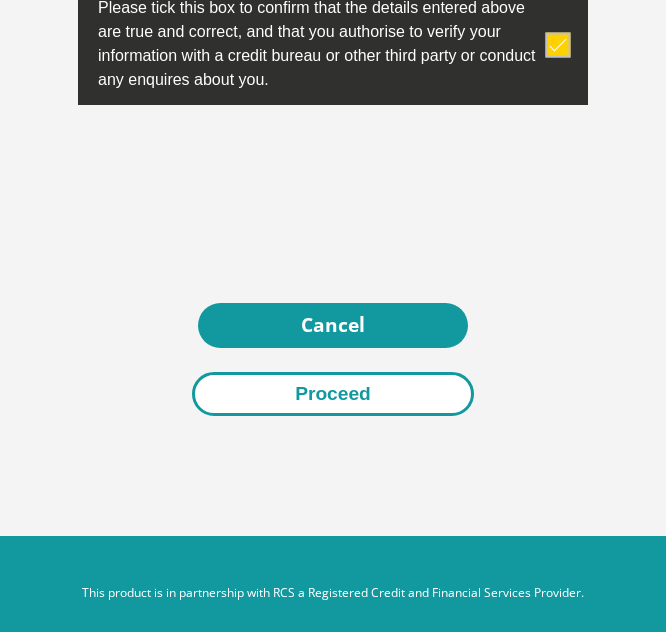 type on "1" 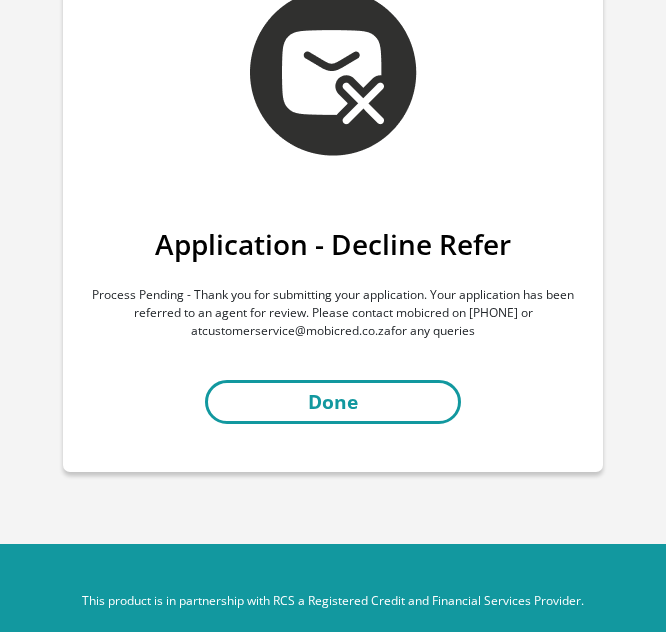 scroll, scrollTop: 157, scrollLeft: 0, axis: vertical 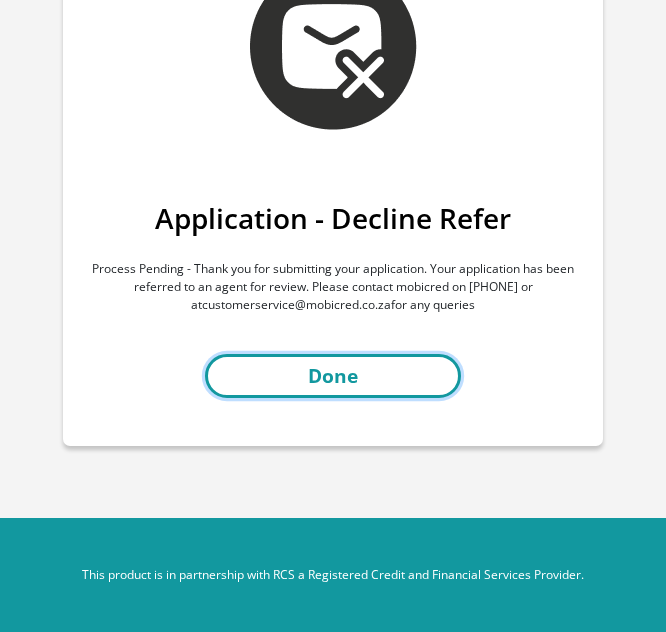 click on "Done" at bounding box center (333, 376) 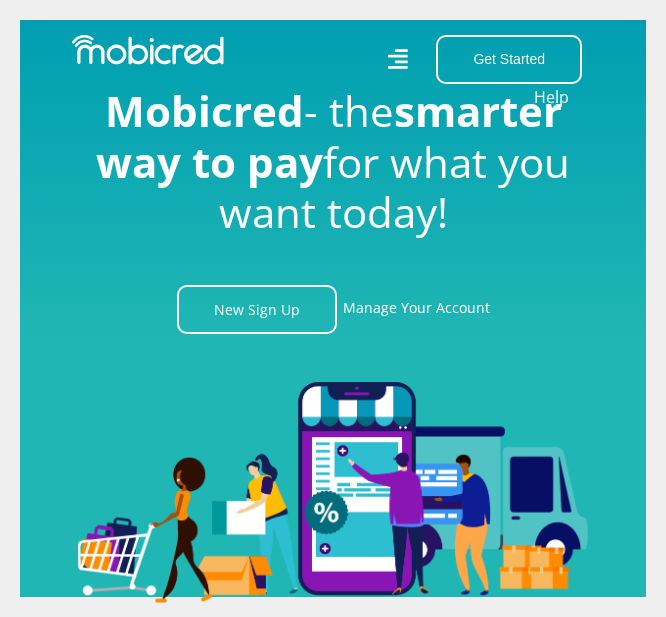 scroll, scrollTop: 0, scrollLeft: 0, axis: both 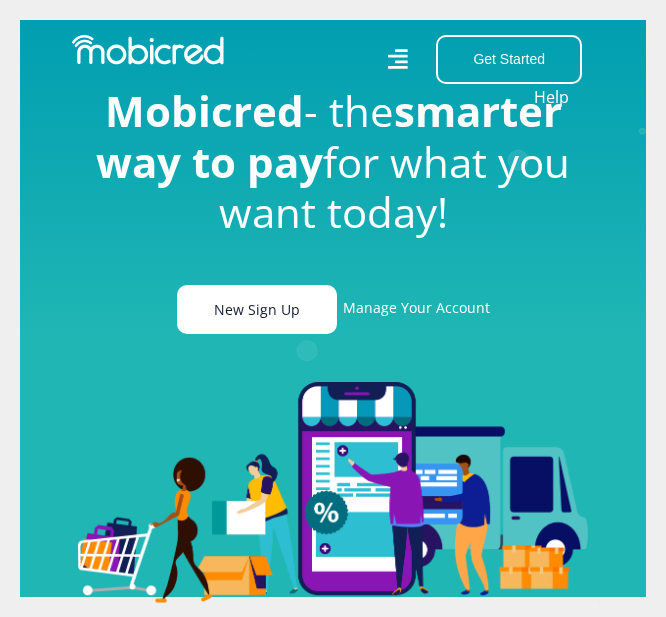 click on "New Sign Up" at bounding box center (257, 309) 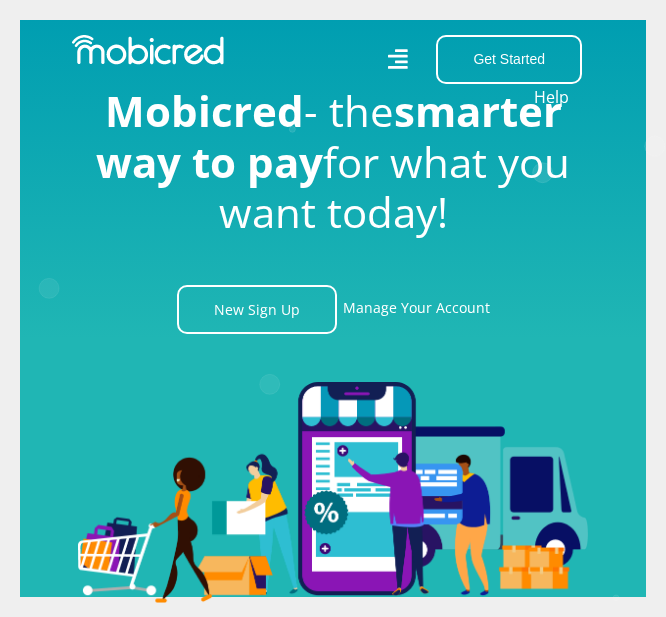 scroll, scrollTop: 0, scrollLeft: 10260, axis: horizontal 